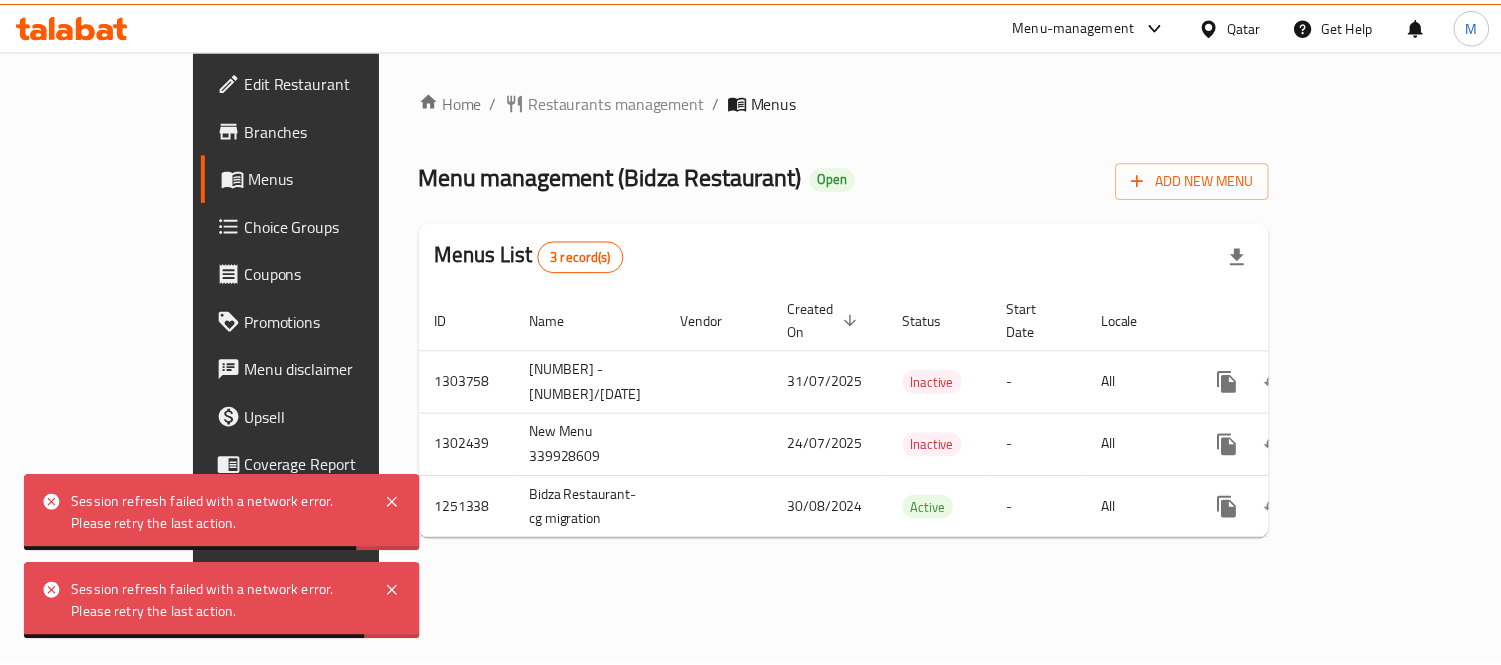 scroll, scrollTop: 0, scrollLeft: 0, axis: both 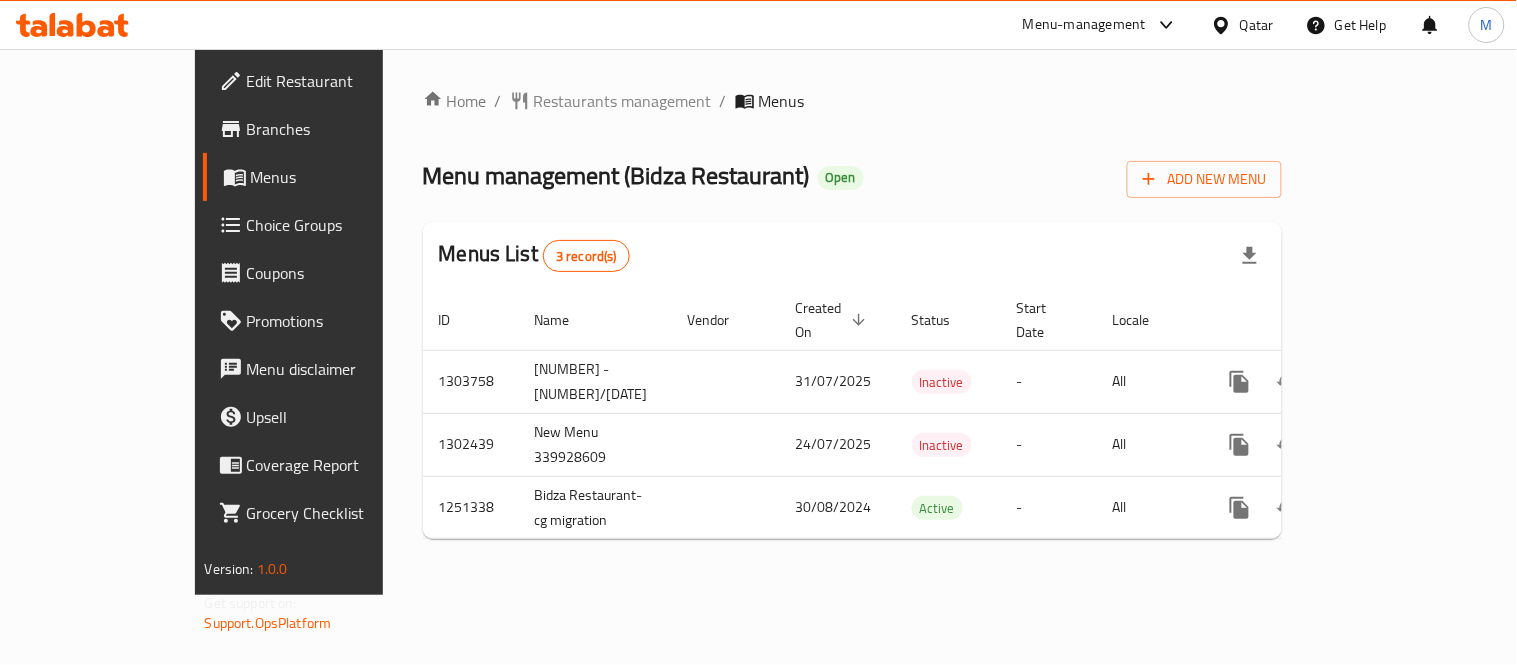 click 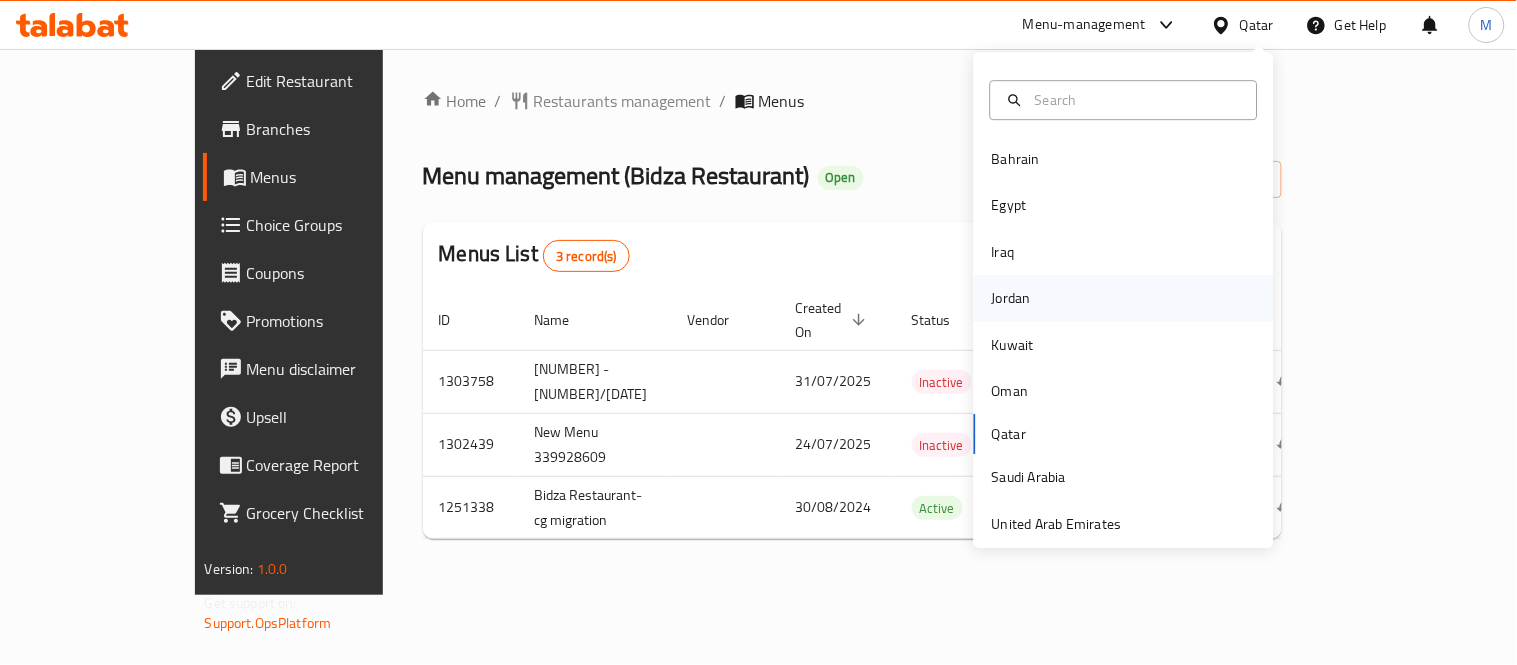click on "Jordan" at bounding box center [1011, 298] 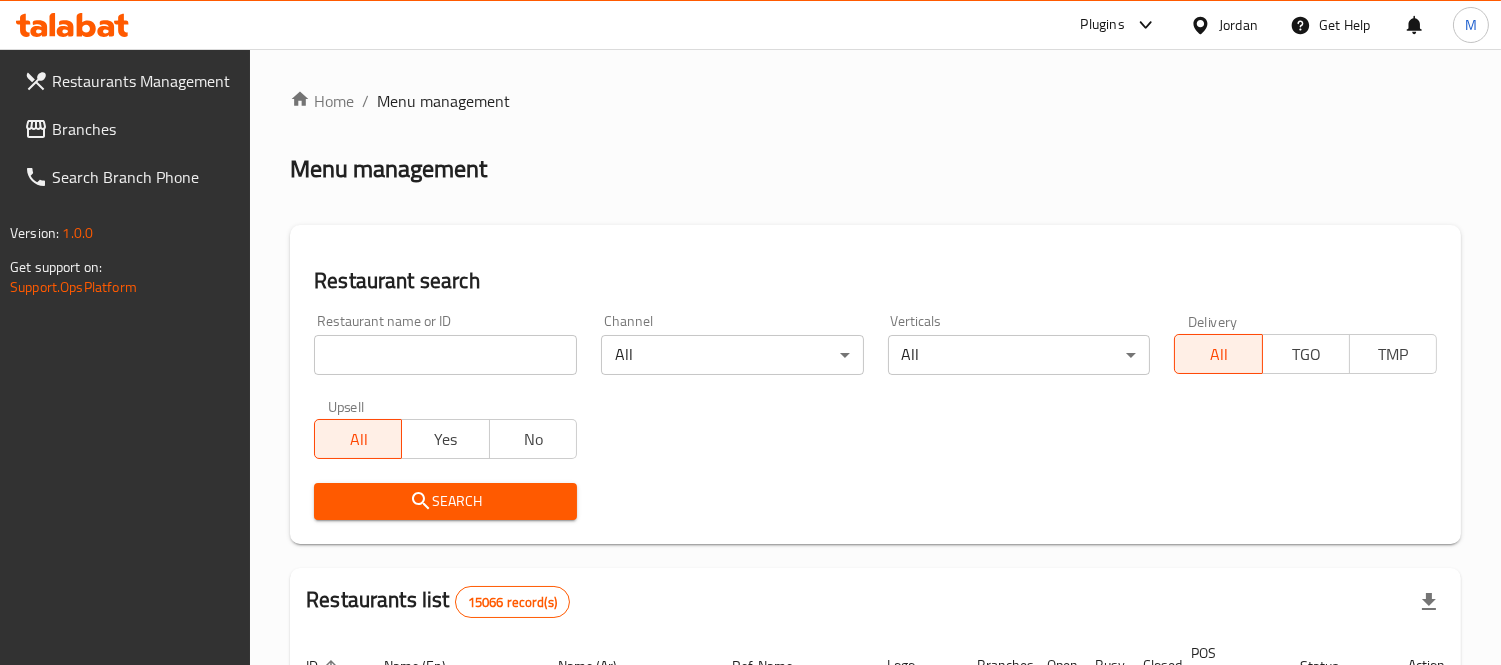 click at bounding box center (445, 355) 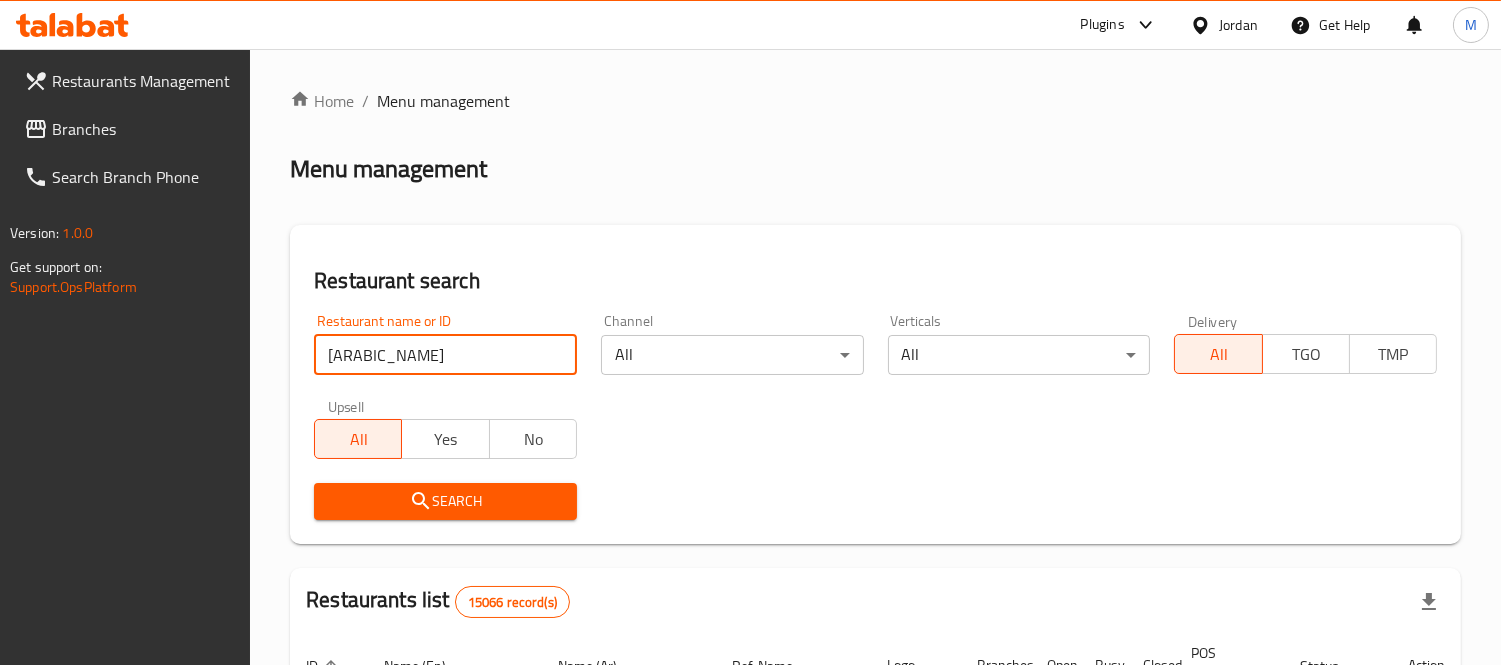 type on "[ARABIC_NAME]" 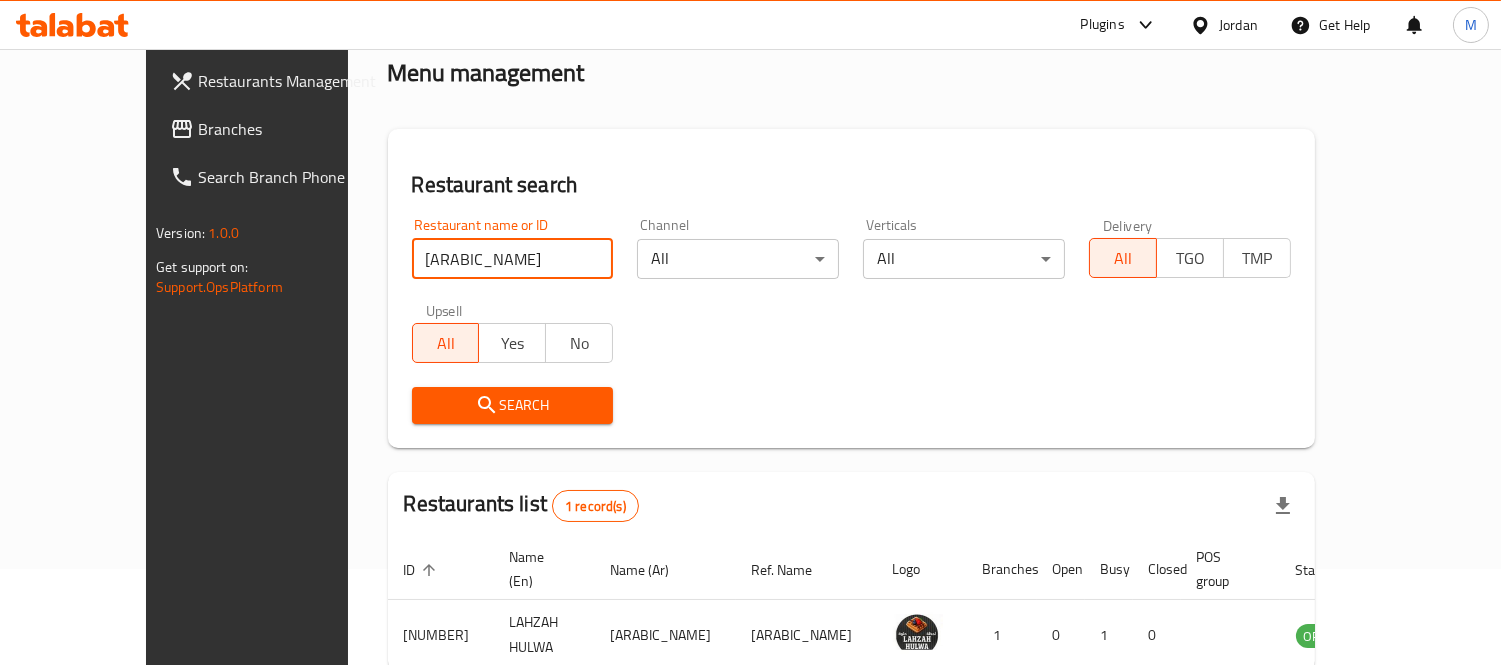scroll, scrollTop: 187, scrollLeft: 0, axis: vertical 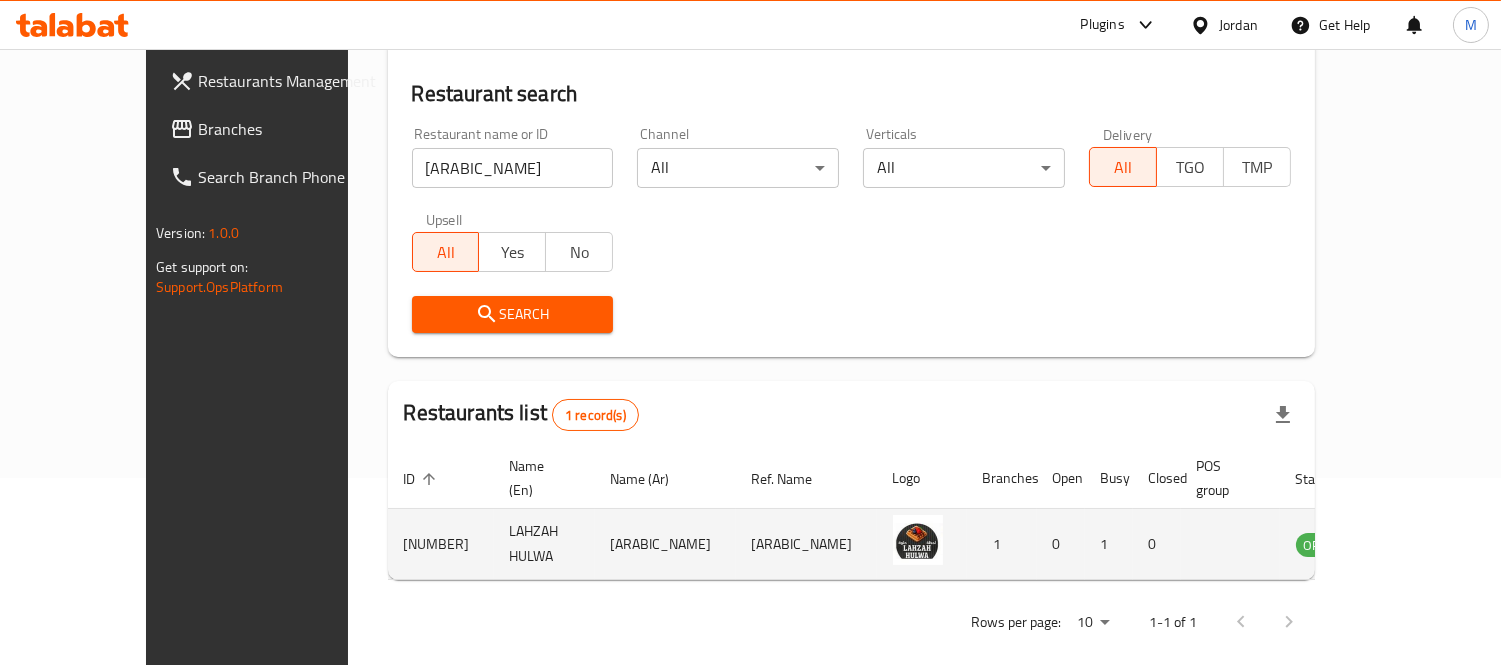 click 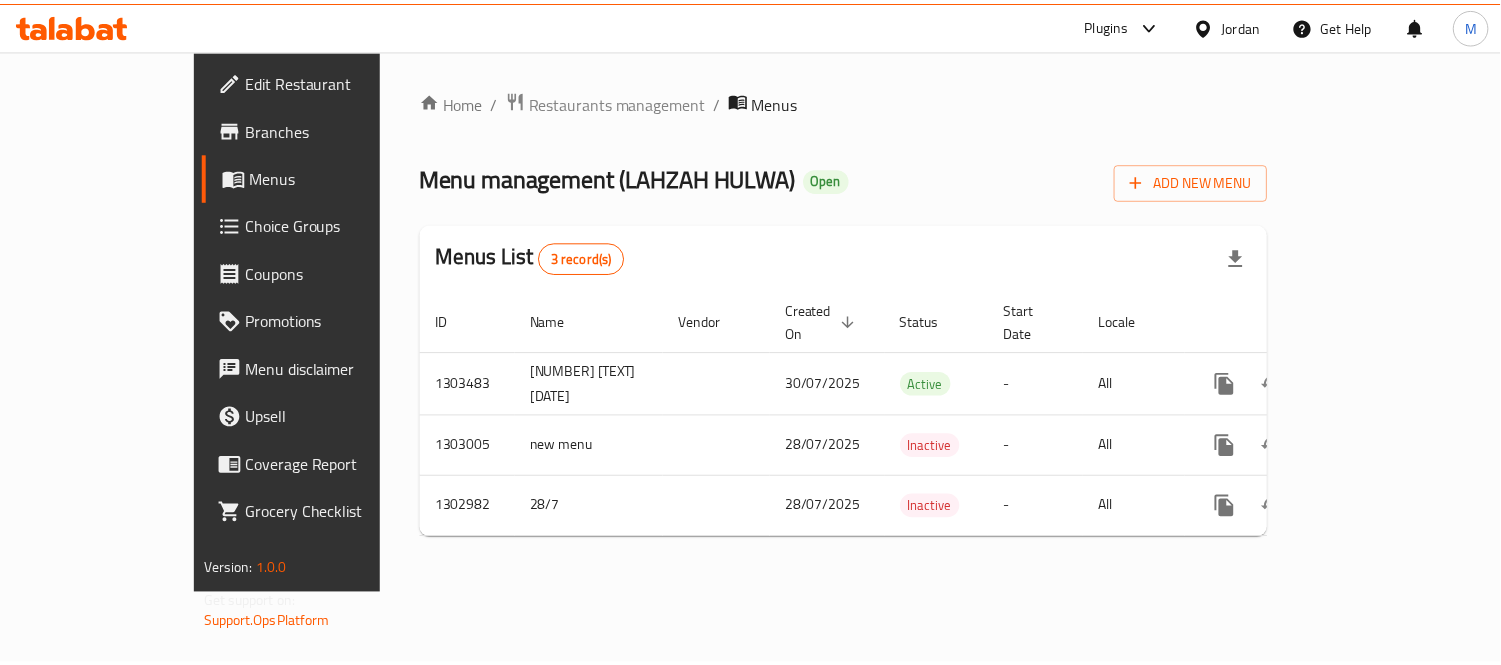 scroll, scrollTop: 0, scrollLeft: 0, axis: both 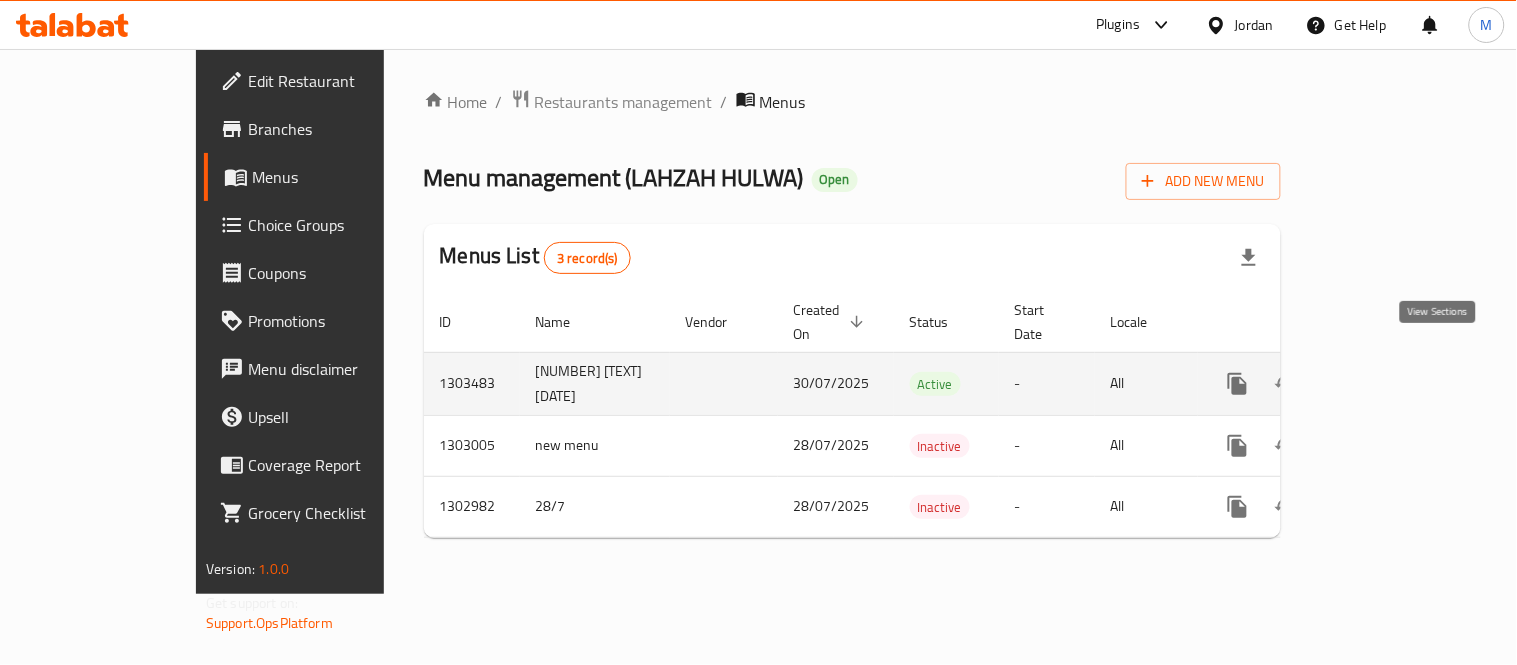click 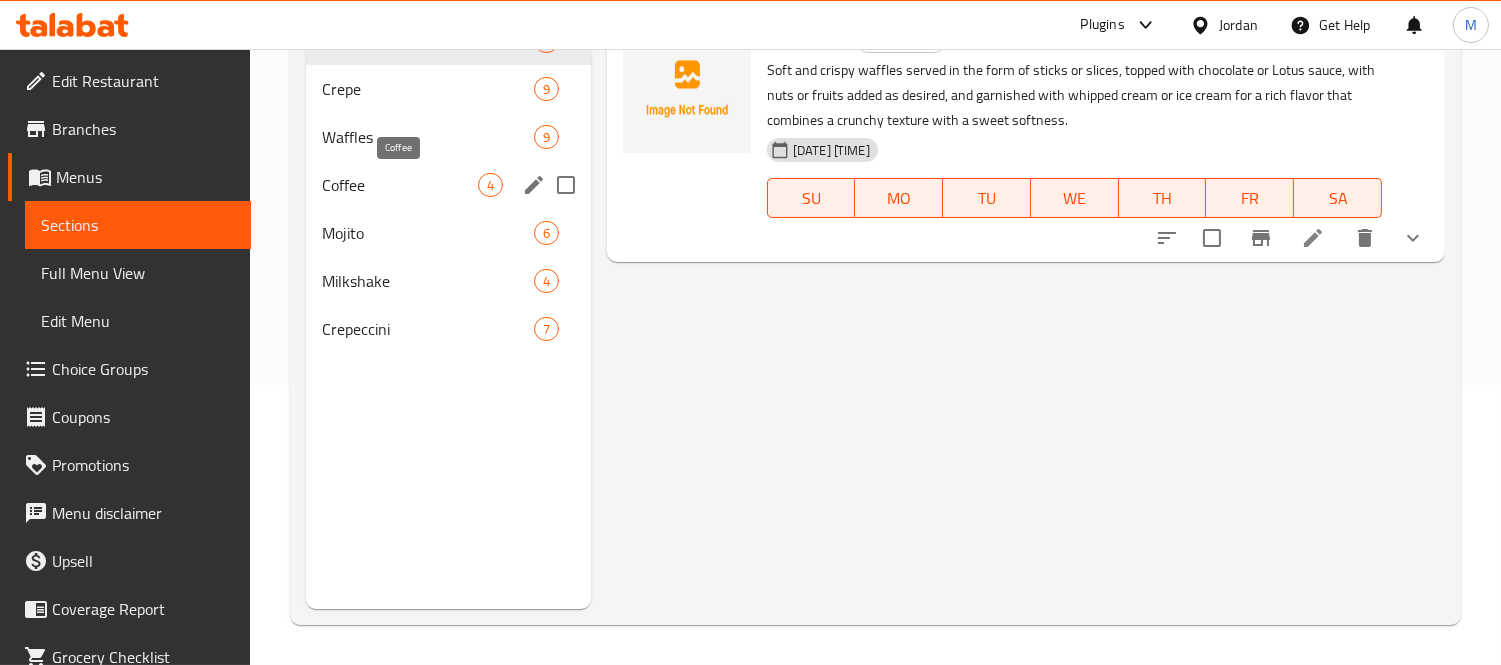 scroll, scrollTop: 57, scrollLeft: 0, axis: vertical 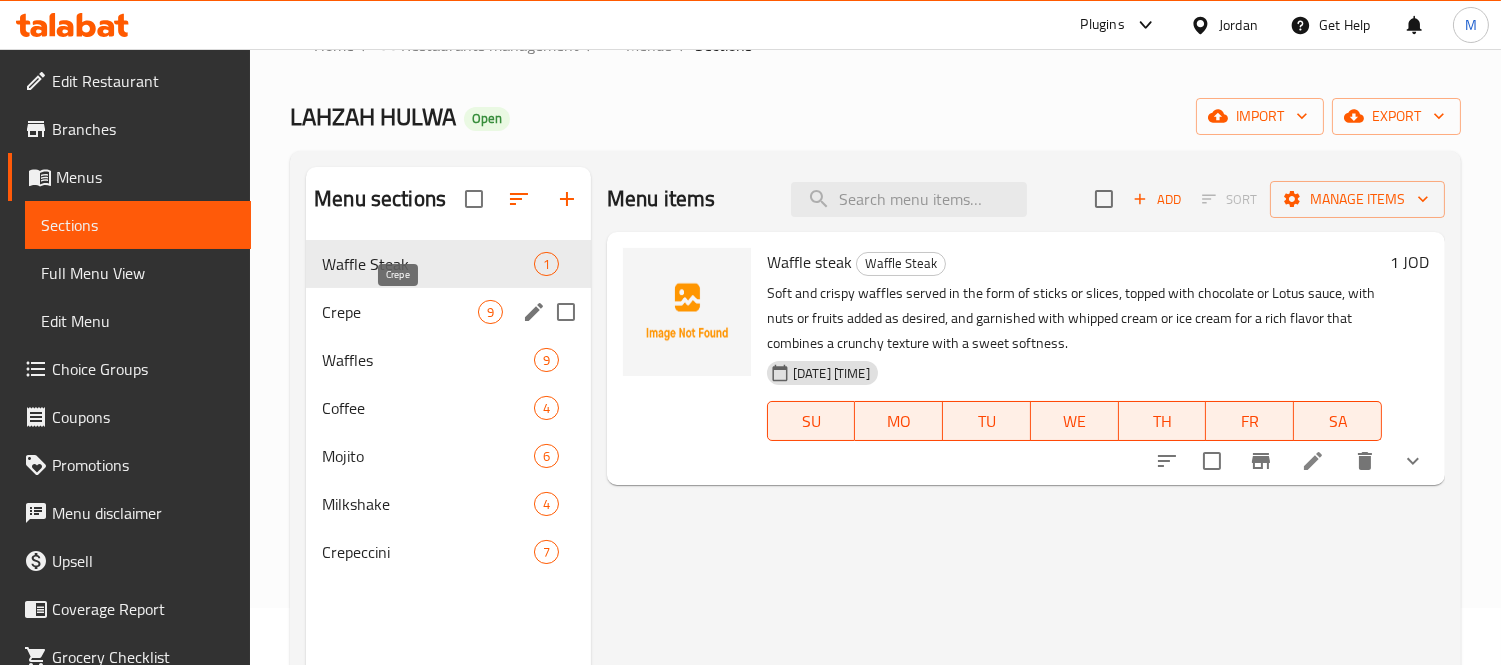 click on "Crepe" at bounding box center [400, 312] 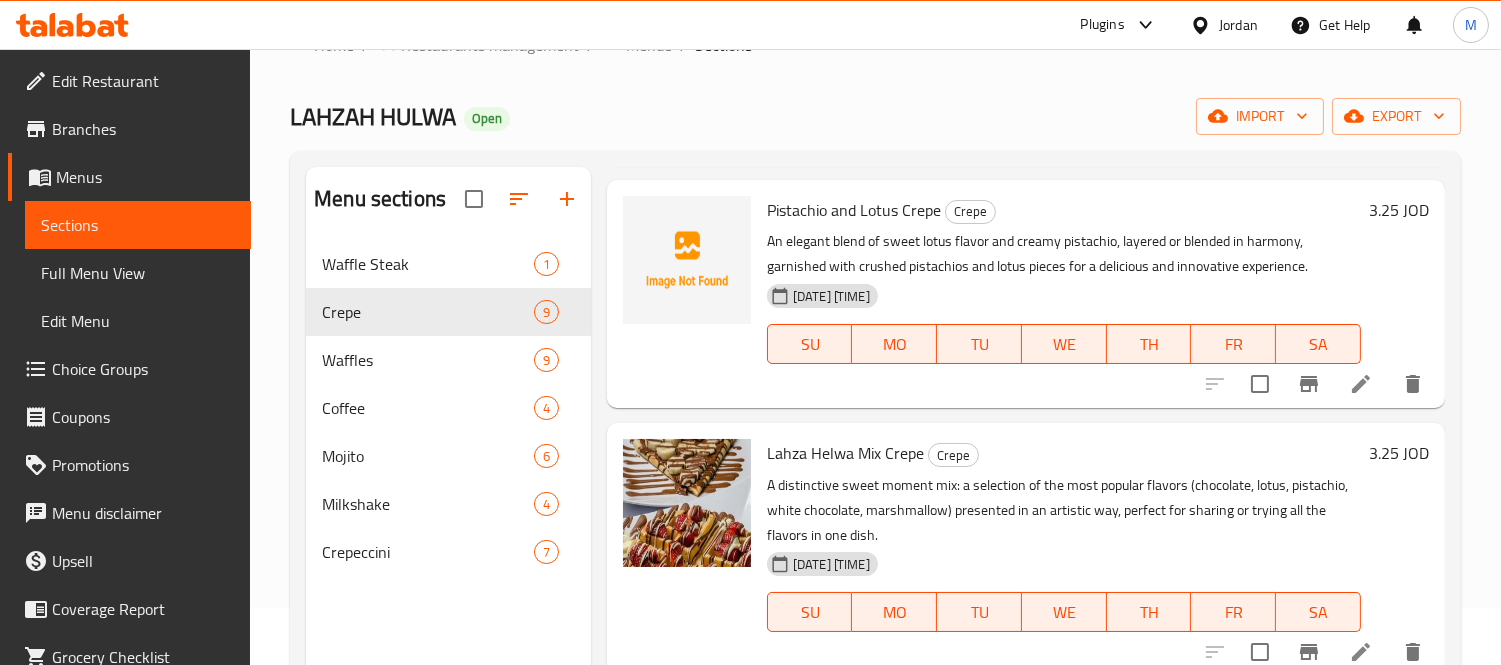 scroll, scrollTop: 1598, scrollLeft: 0, axis: vertical 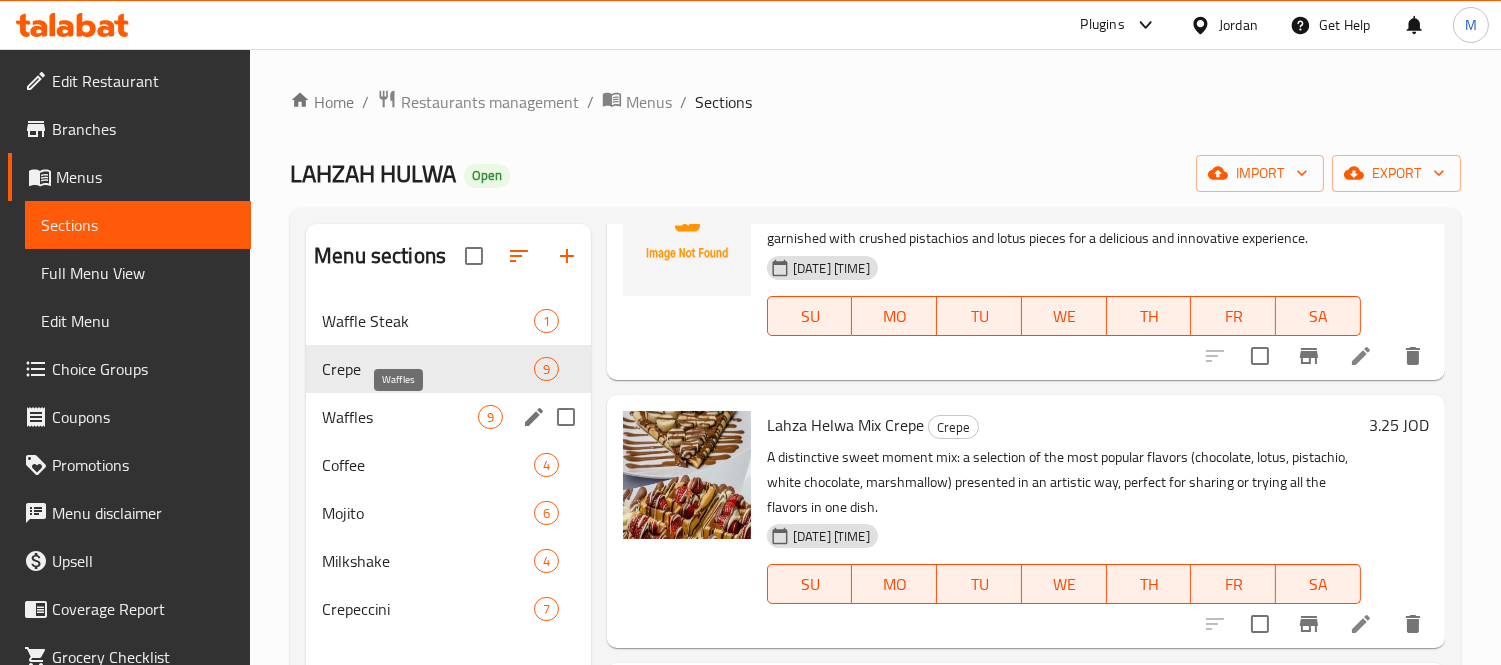click on "Waffles" at bounding box center [400, 417] 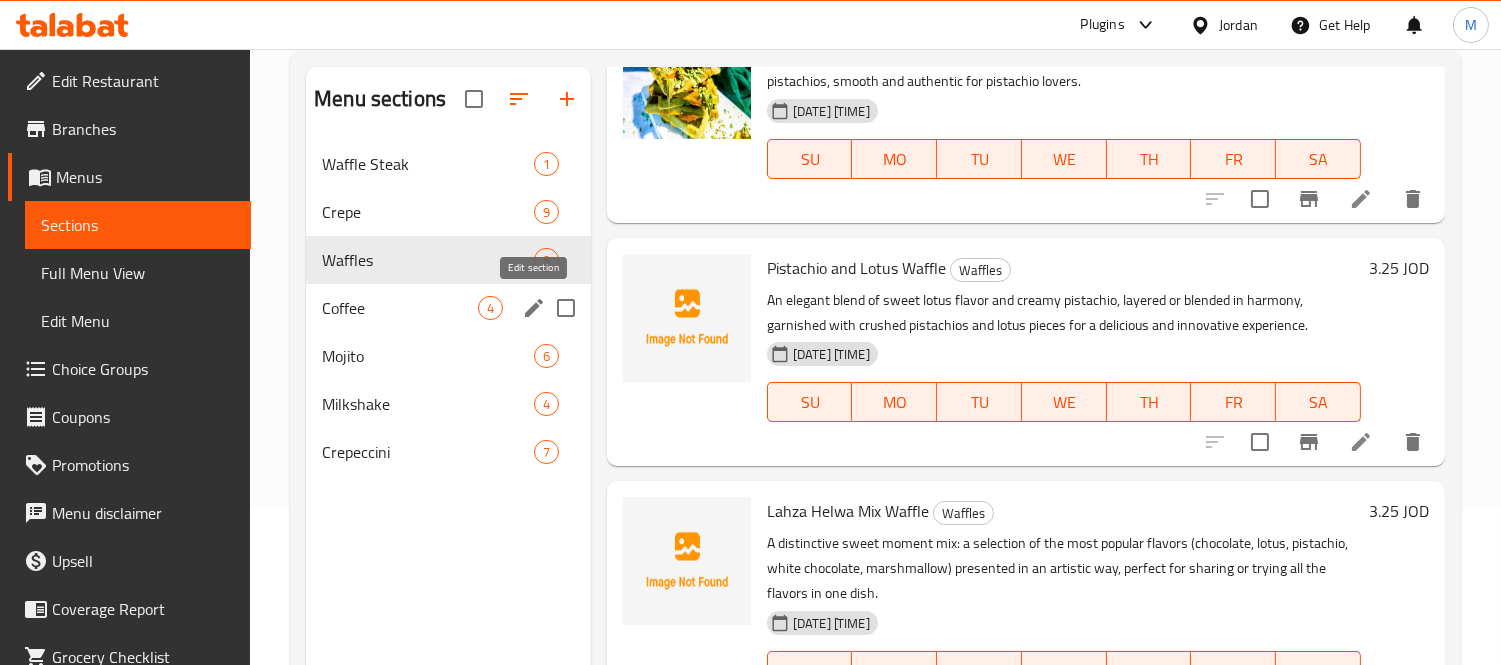 scroll, scrollTop: 57, scrollLeft: 0, axis: vertical 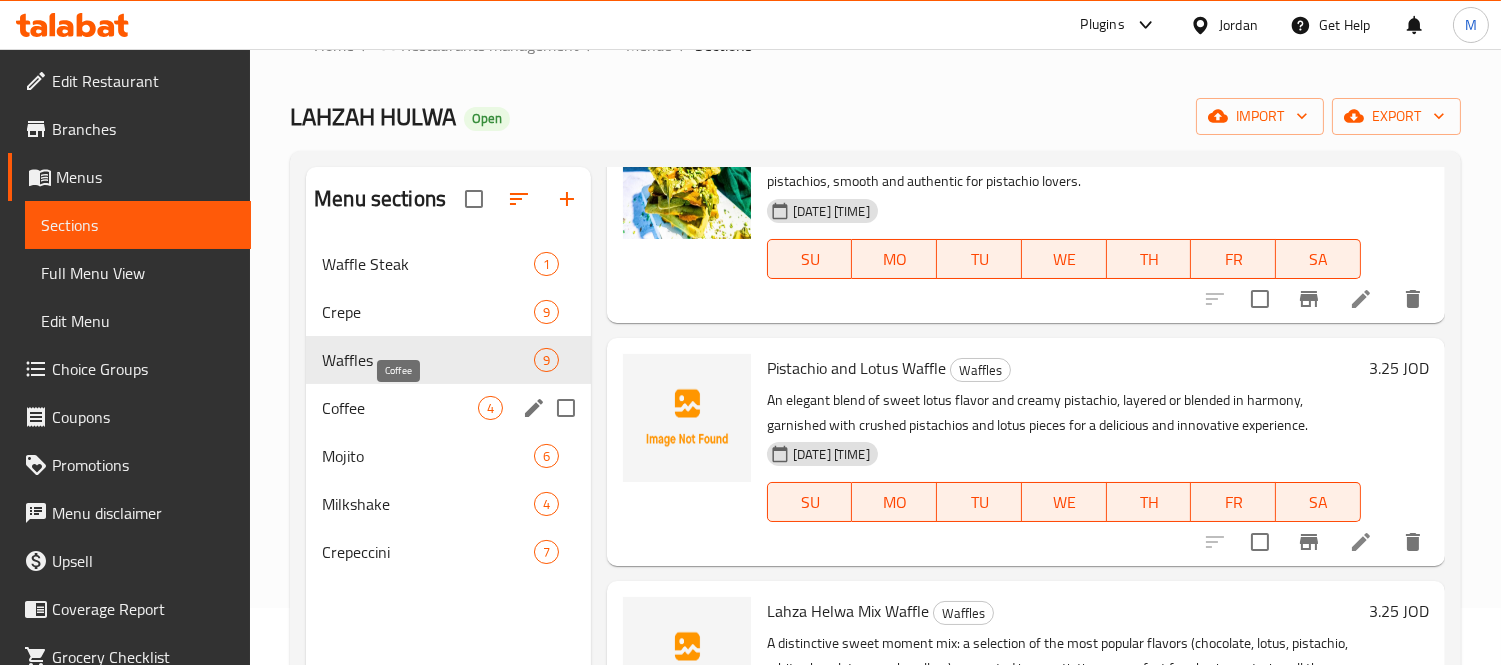 click on "Coffee" at bounding box center [400, 408] 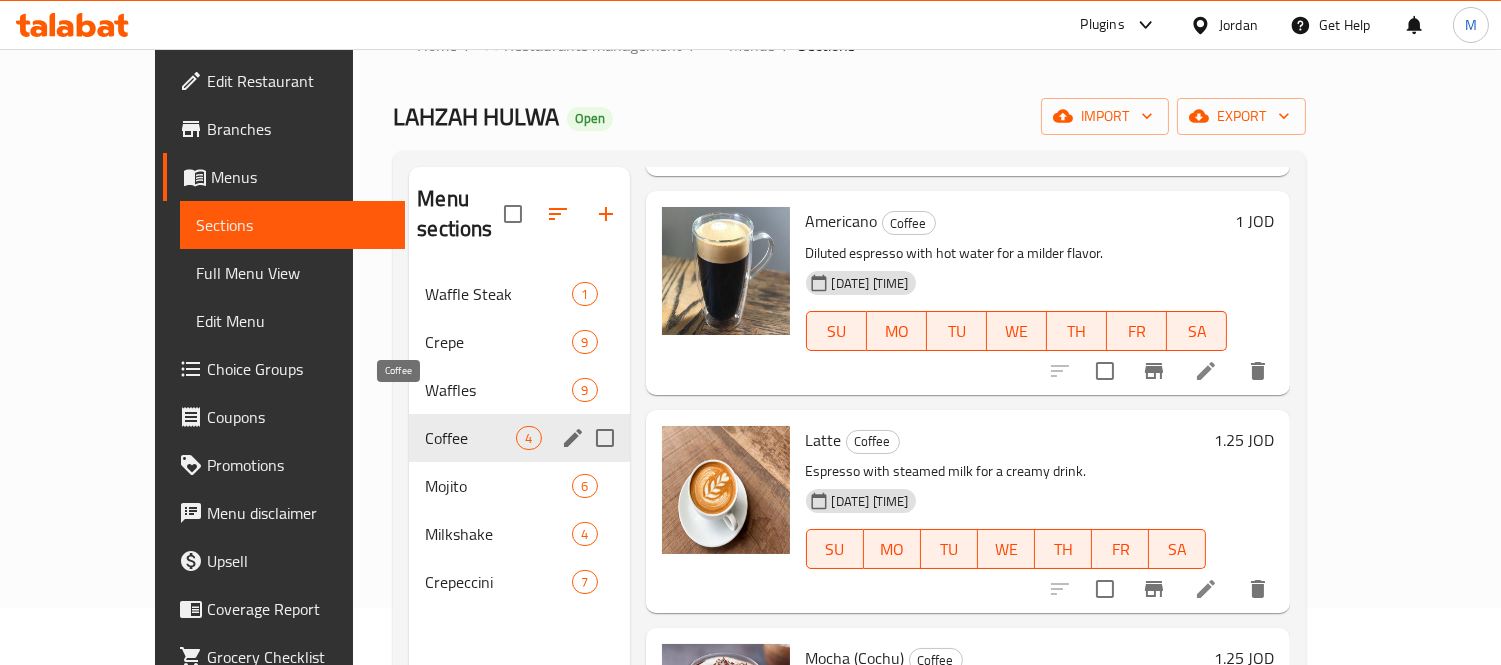 scroll, scrollTop: 257, scrollLeft: 0, axis: vertical 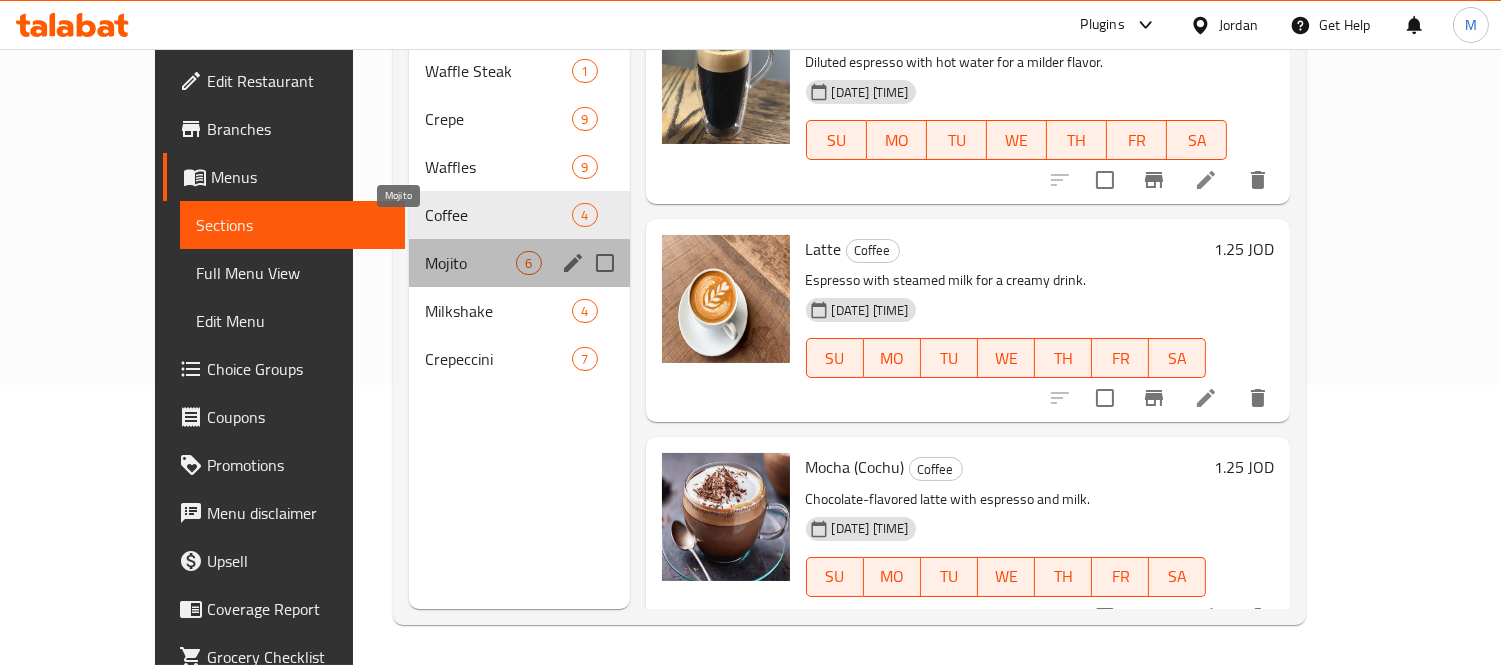 click on "Mojito" at bounding box center [470, 263] 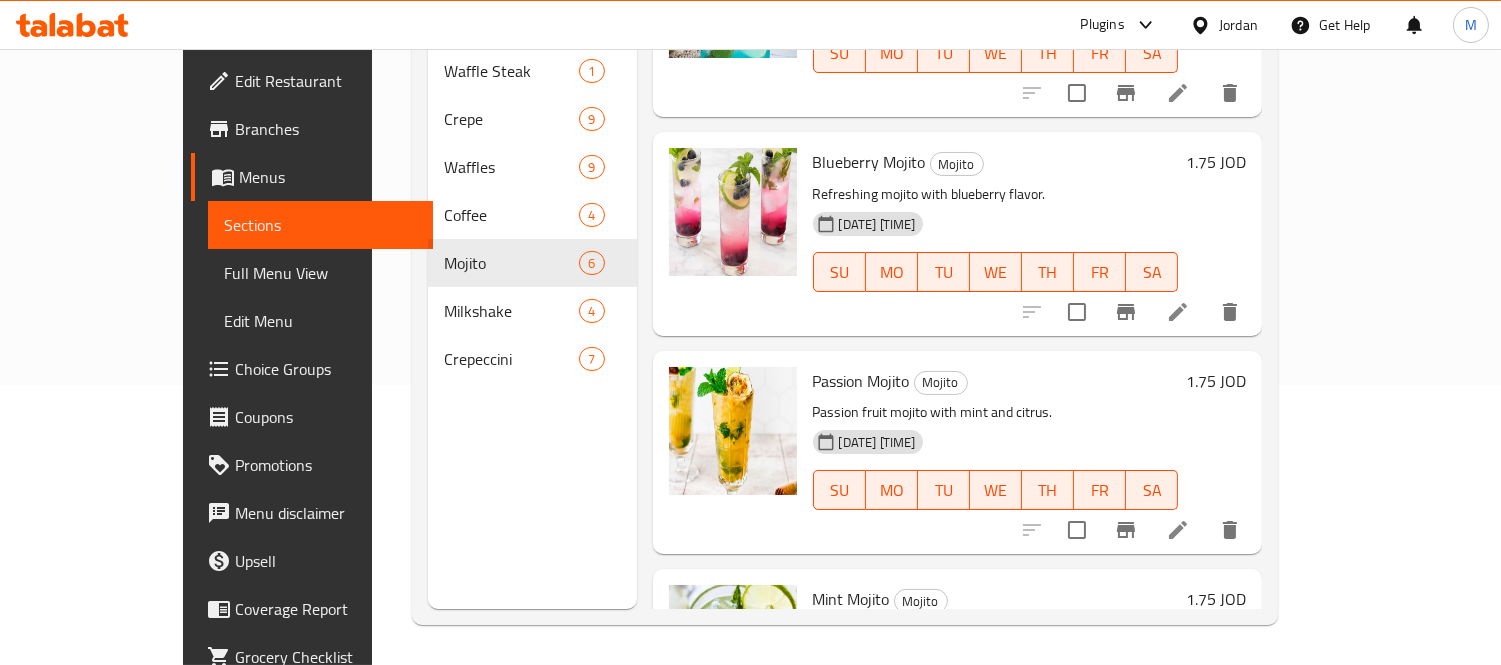 scroll, scrollTop: 0, scrollLeft: 0, axis: both 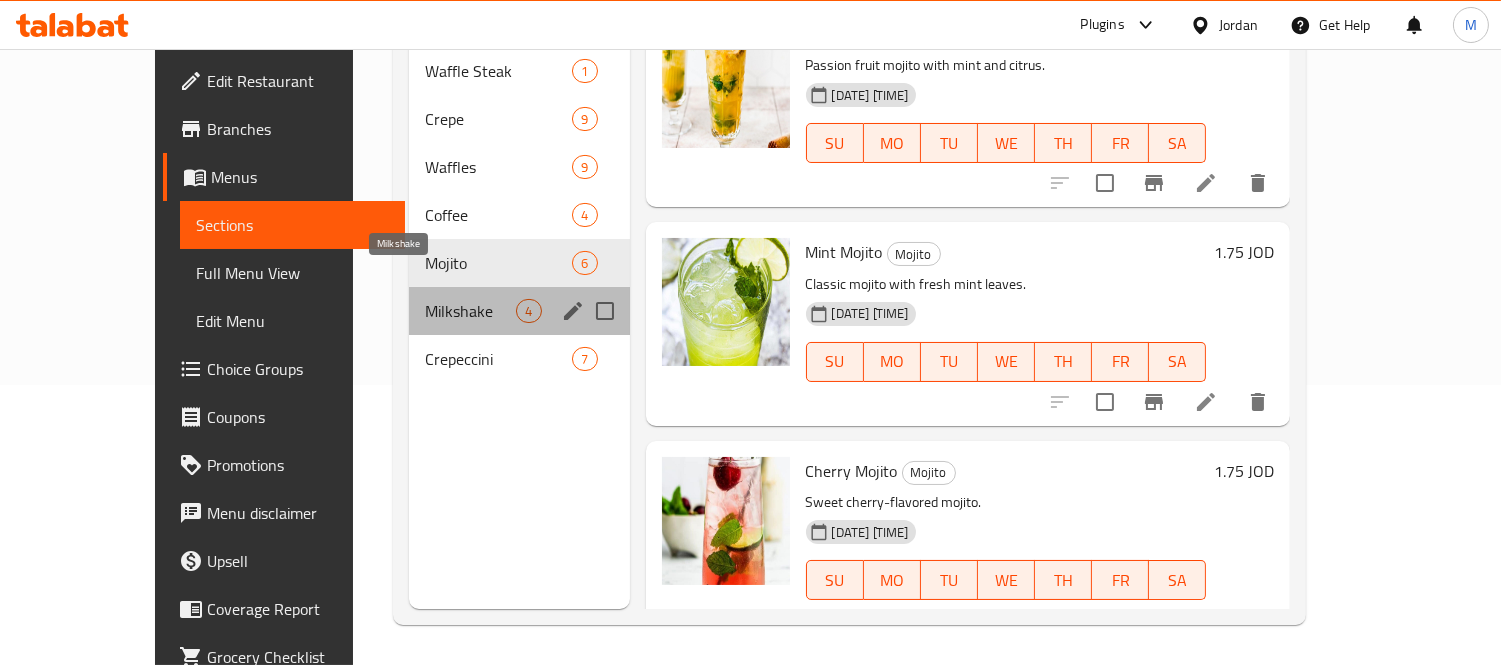 click on "Milkshake" at bounding box center (470, 311) 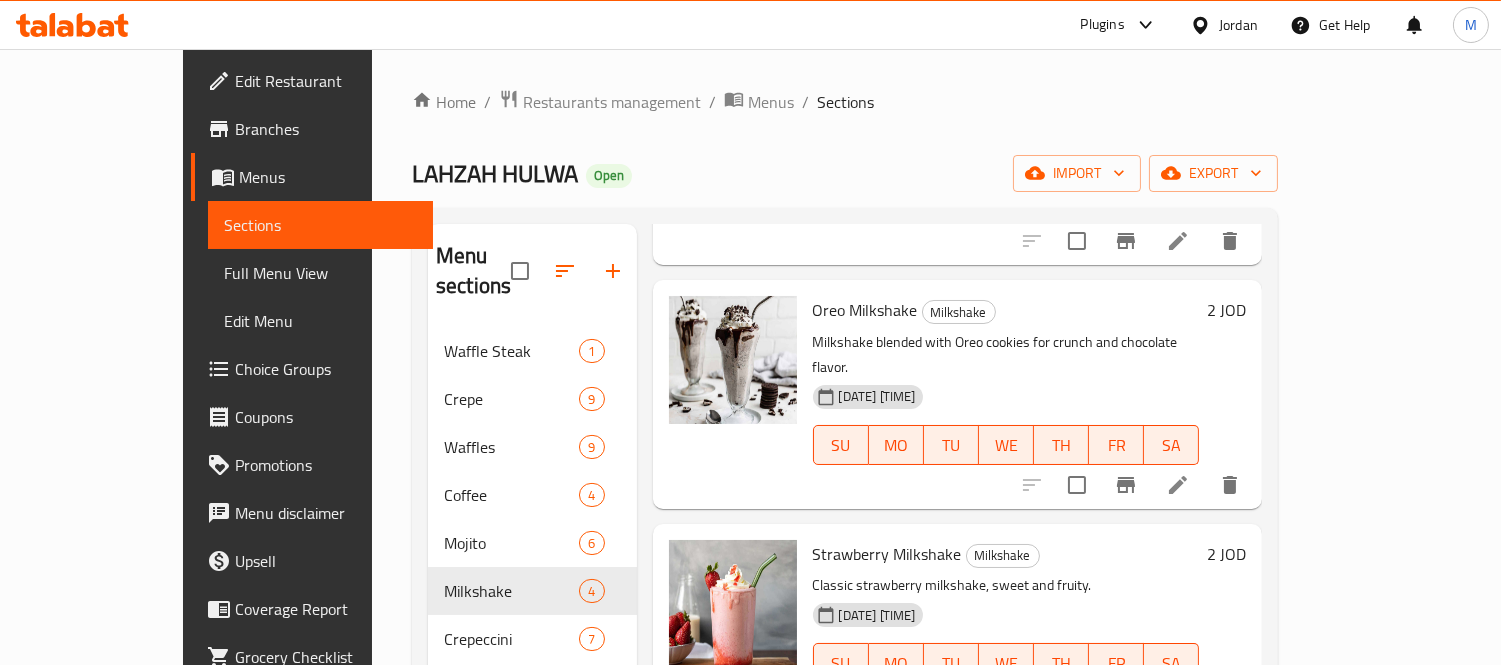 scroll, scrollTop: 280, scrollLeft: 0, axis: vertical 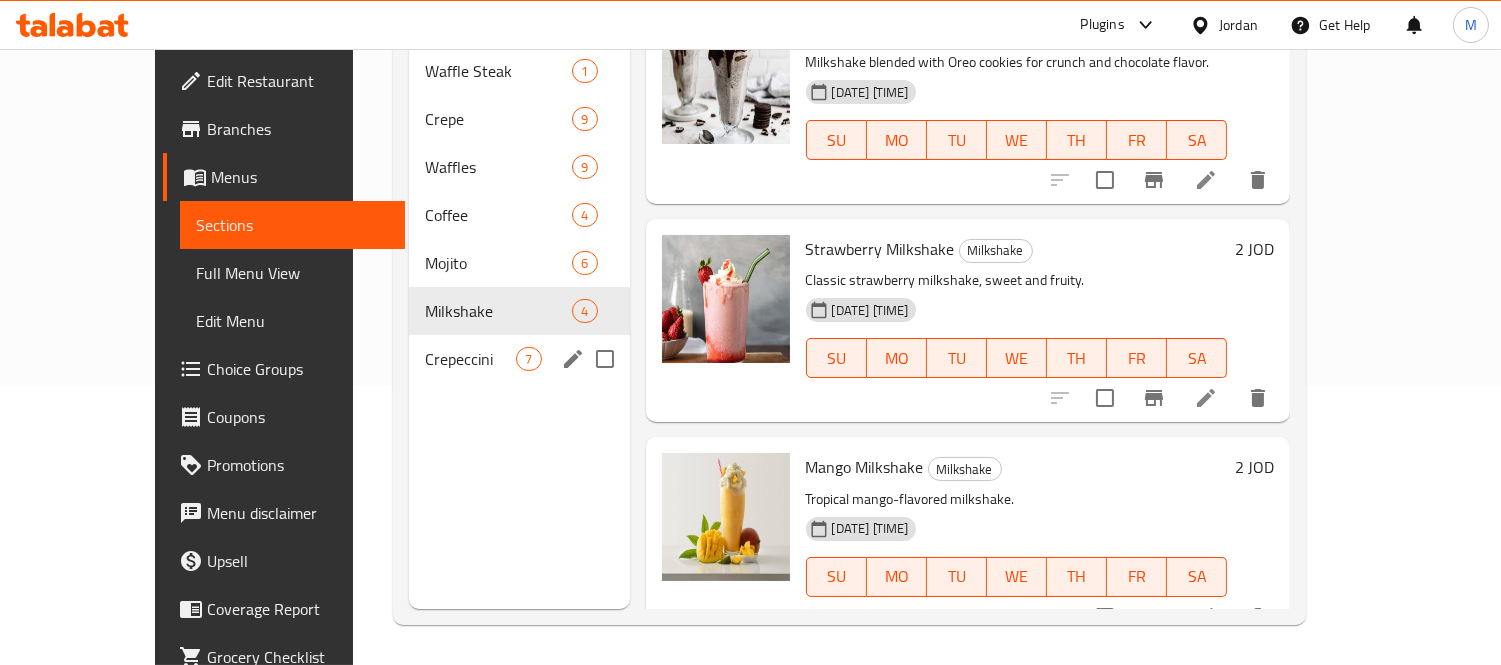 click on "Crepeccini 7" at bounding box center [519, 359] 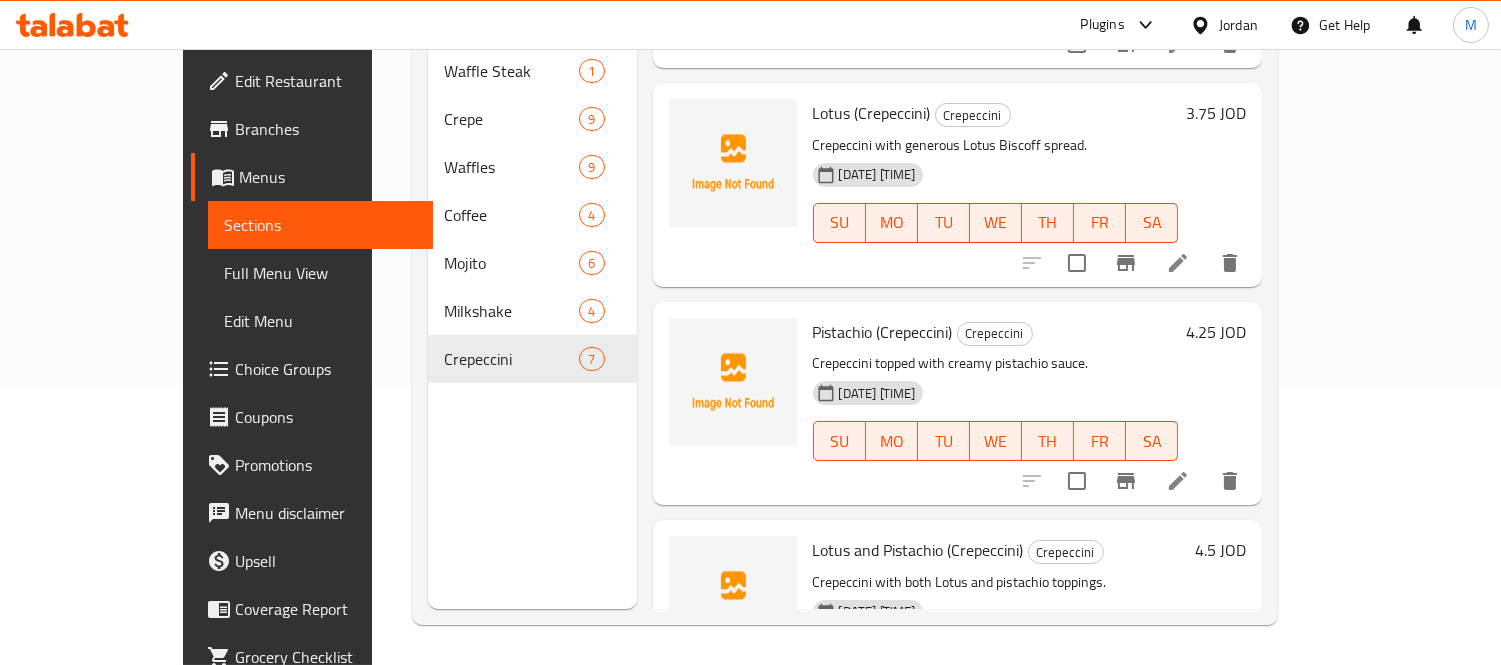 scroll, scrollTop: 913, scrollLeft: 0, axis: vertical 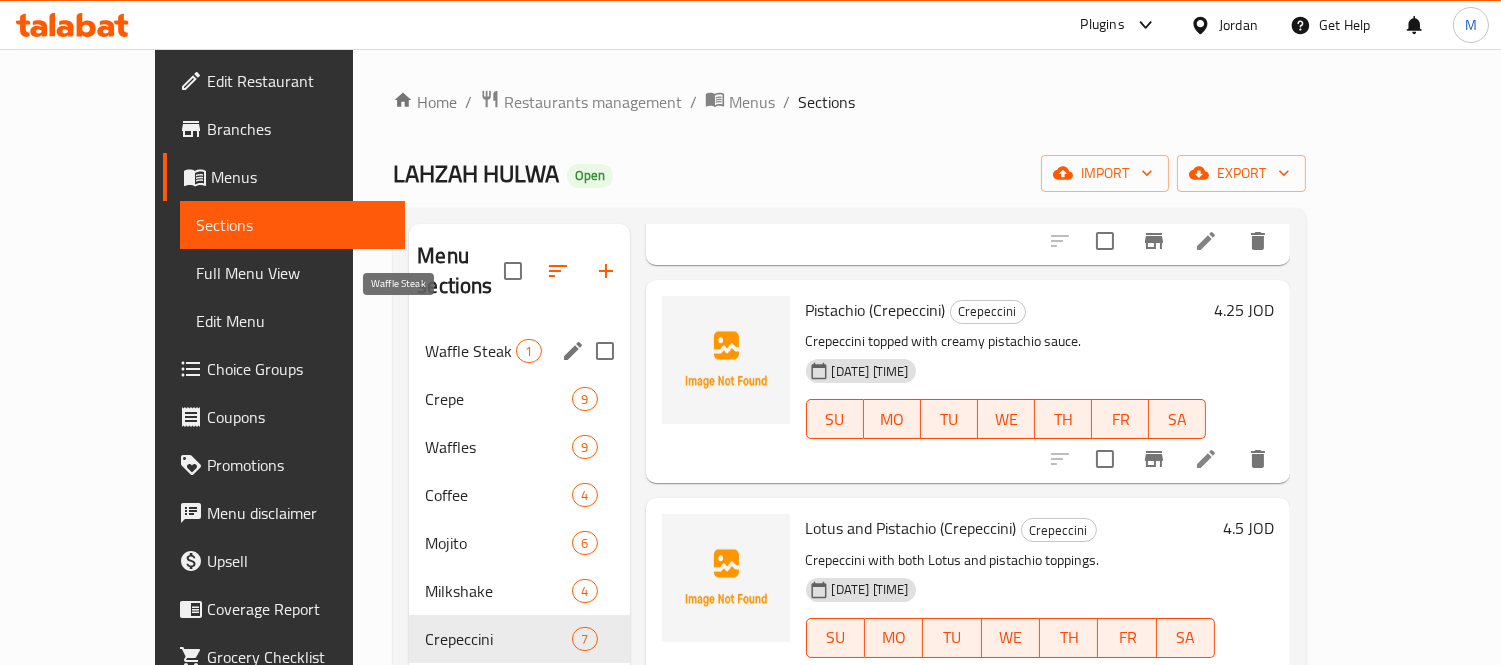 click on "Waffle Steak" at bounding box center [470, 351] 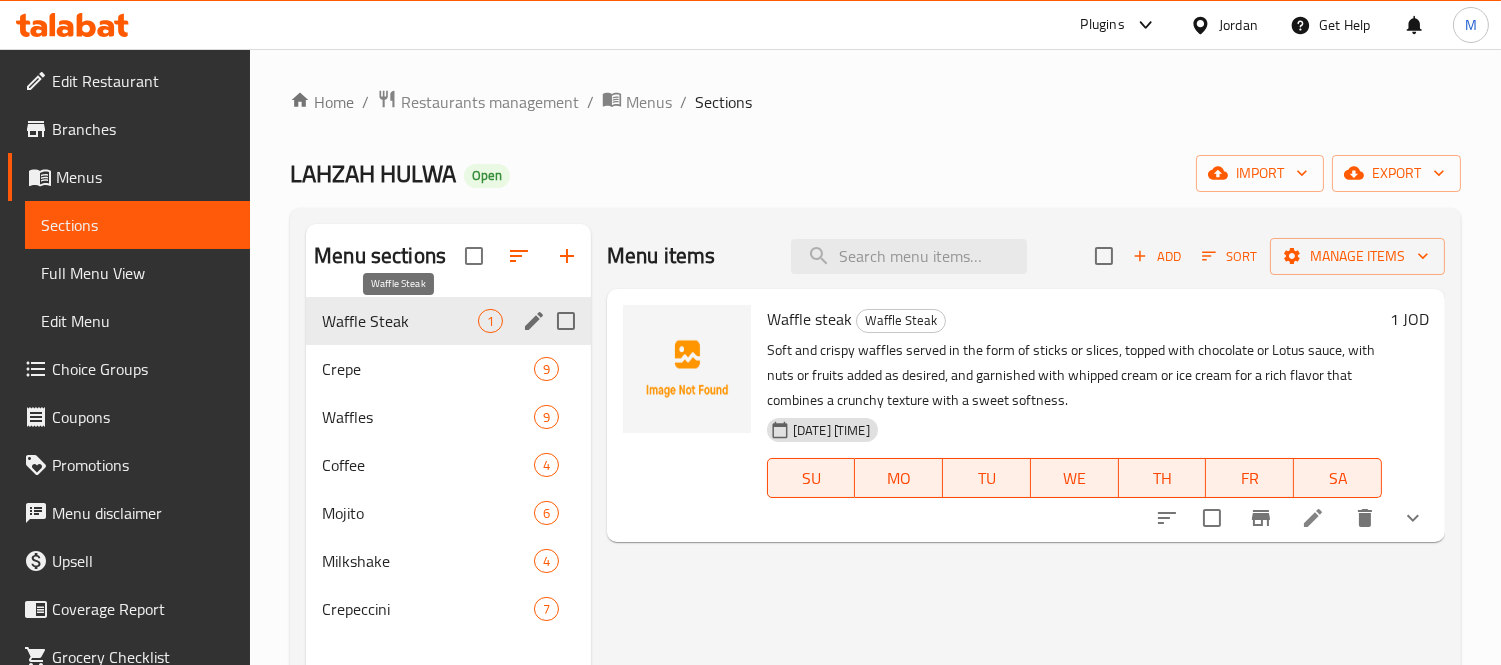 scroll, scrollTop: 0, scrollLeft: 0, axis: both 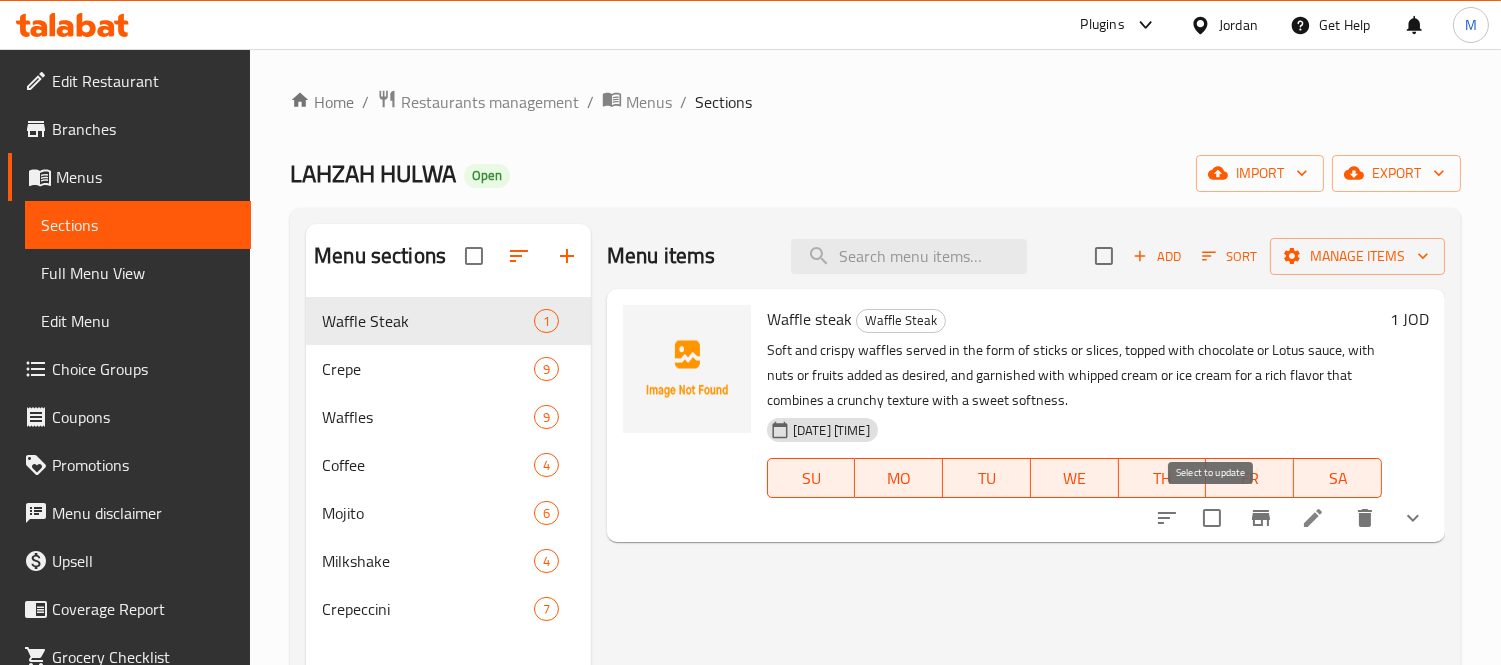 click at bounding box center (1212, 518) 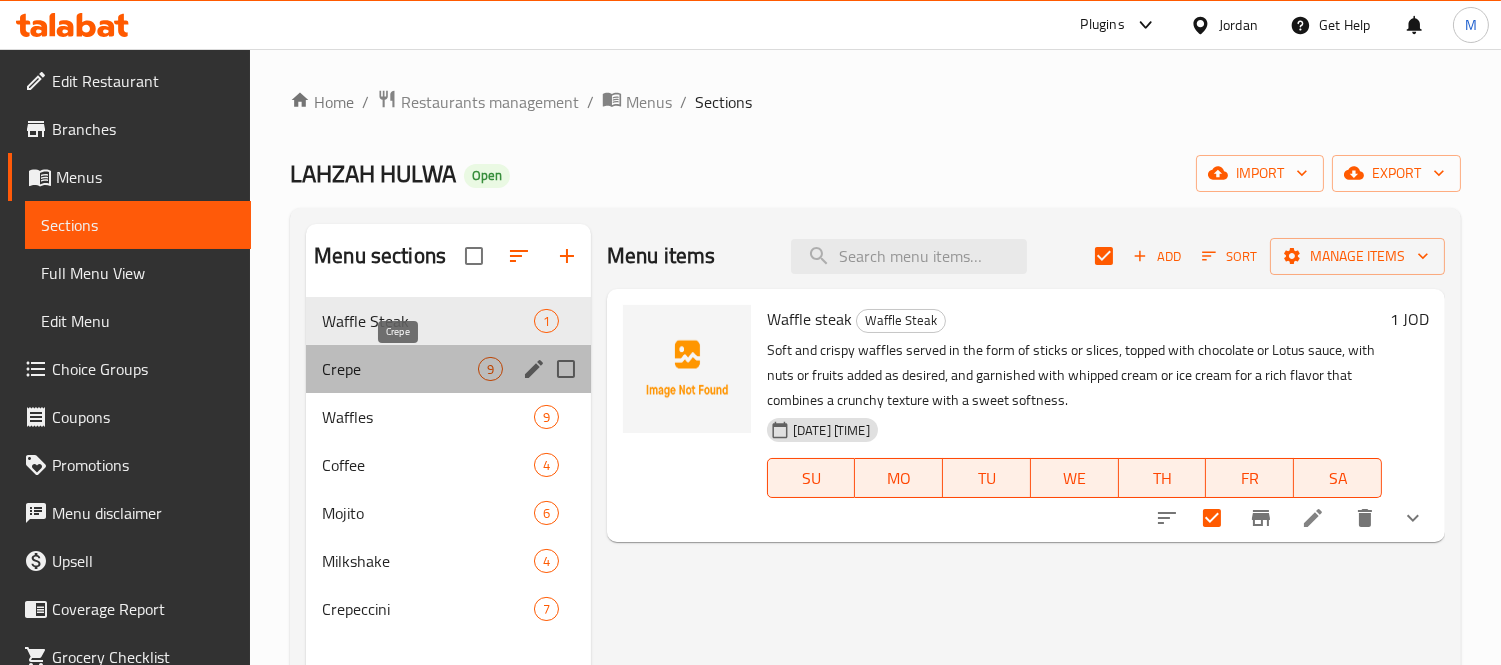 click on "Crepe" at bounding box center (400, 369) 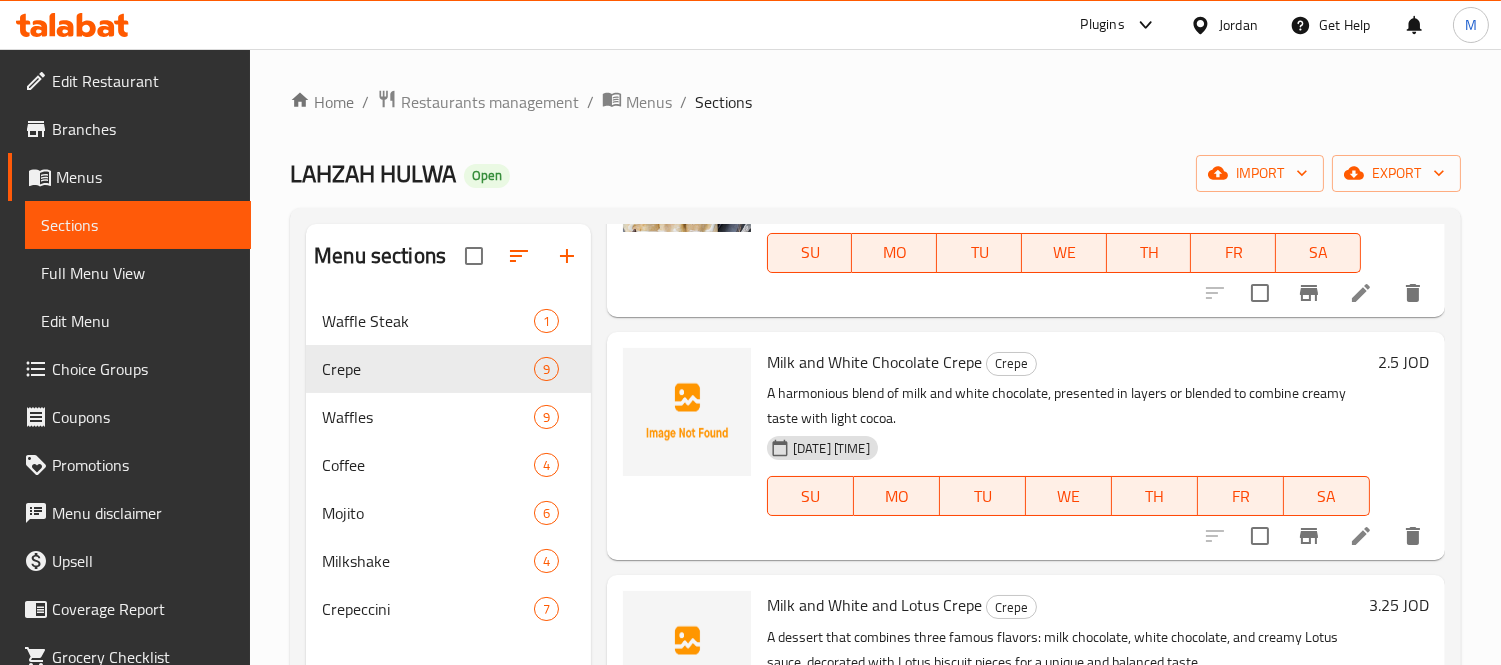 scroll, scrollTop: 555, scrollLeft: 0, axis: vertical 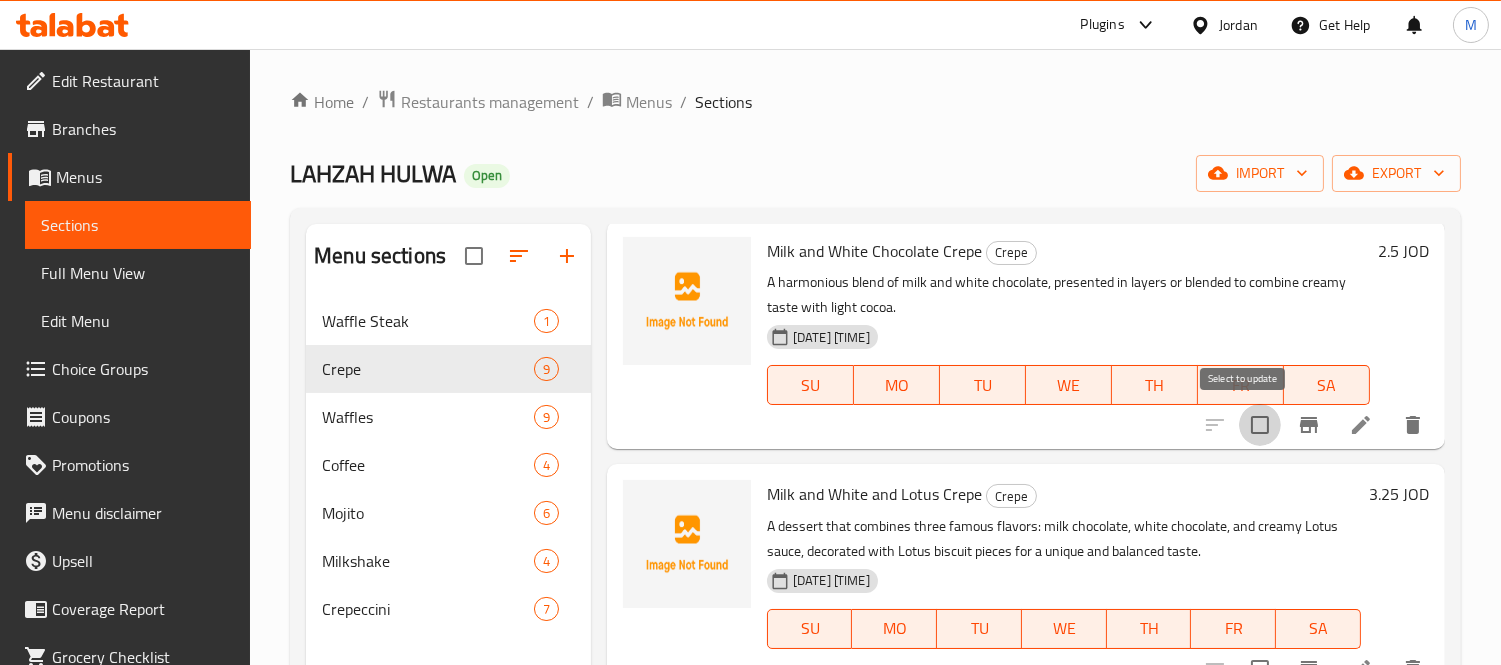 click at bounding box center (1260, 425) 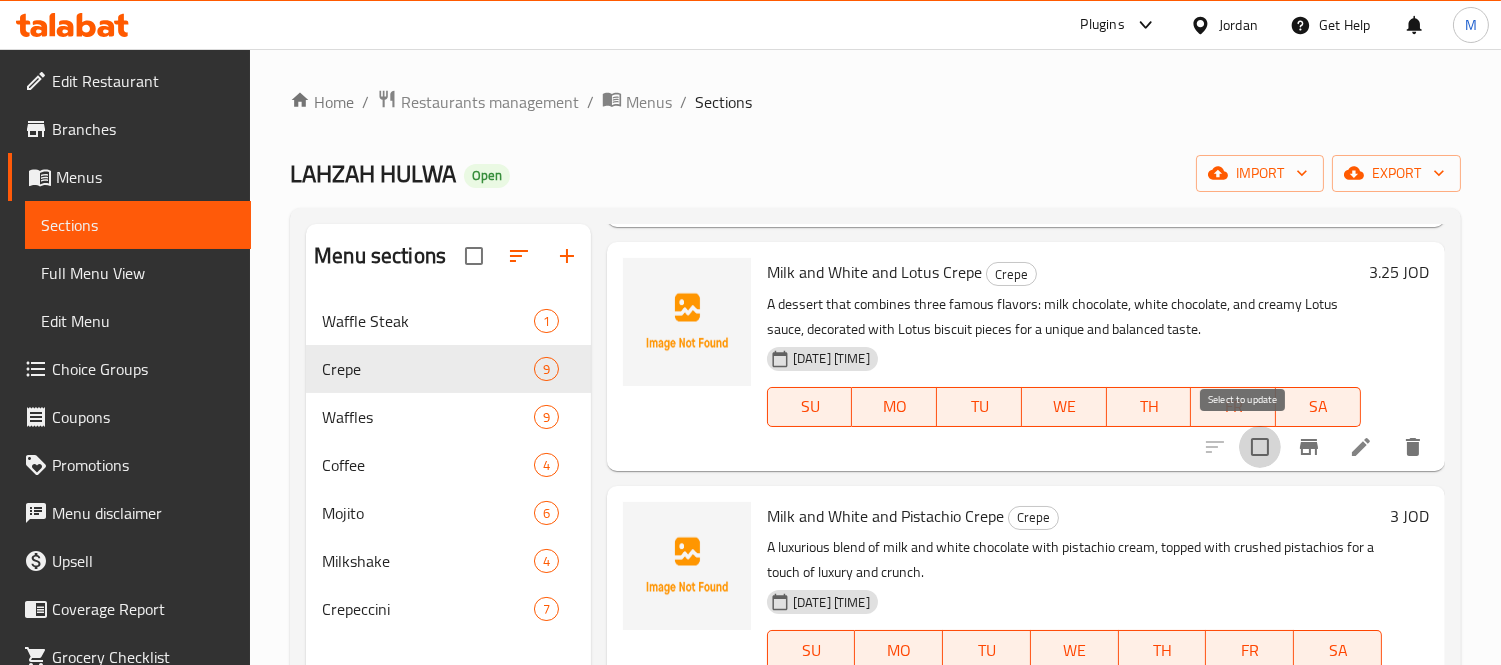 click at bounding box center [1260, 447] 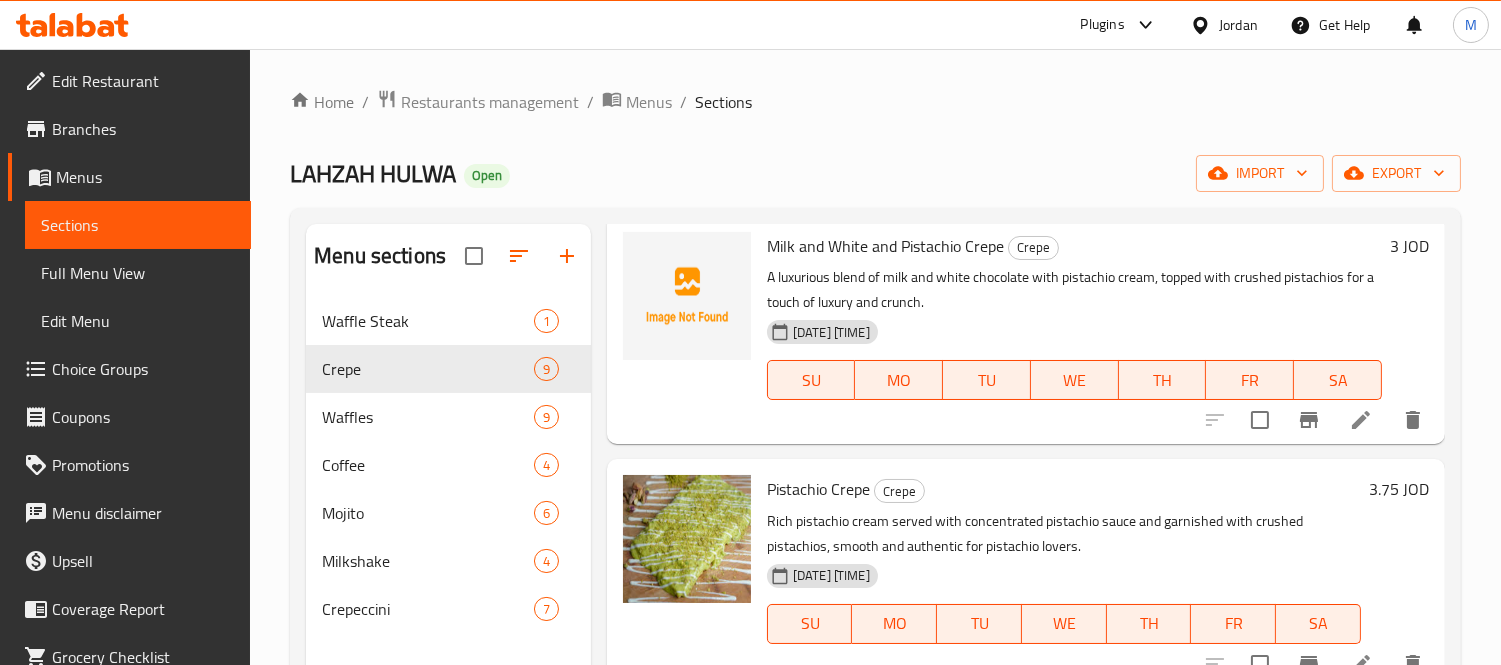 scroll, scrollTop: 1111, scrollLeft: 0, axis: vertical 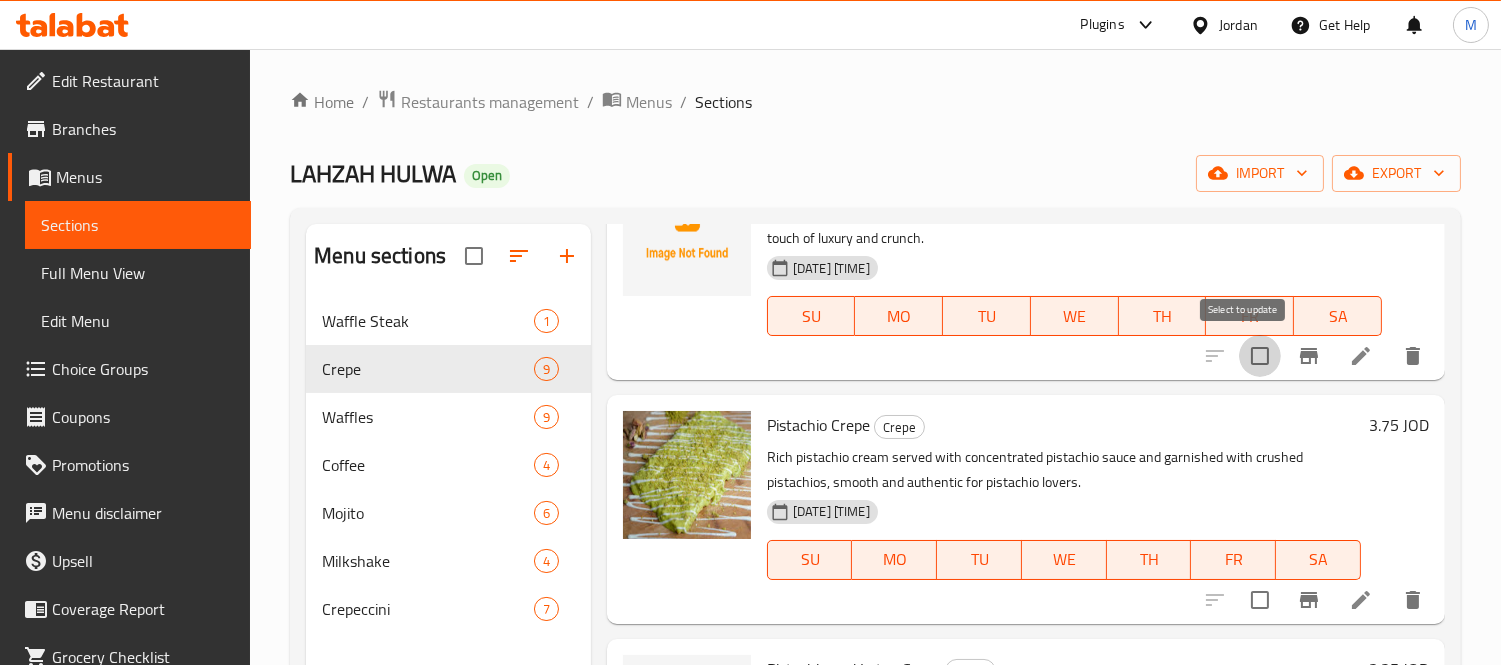 click at bounding box center (1260, 356) 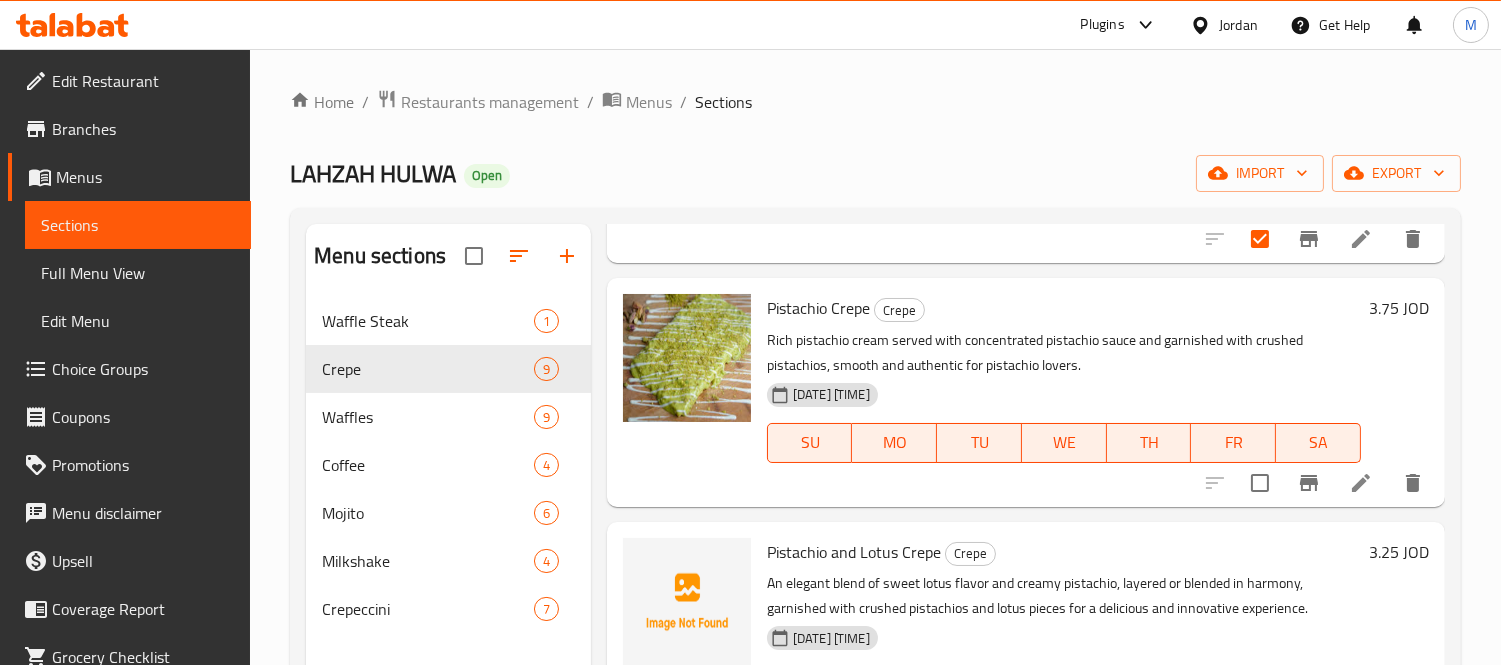 scroll, scrollTop: 1444, scrollLeft: 0, axis: vertical 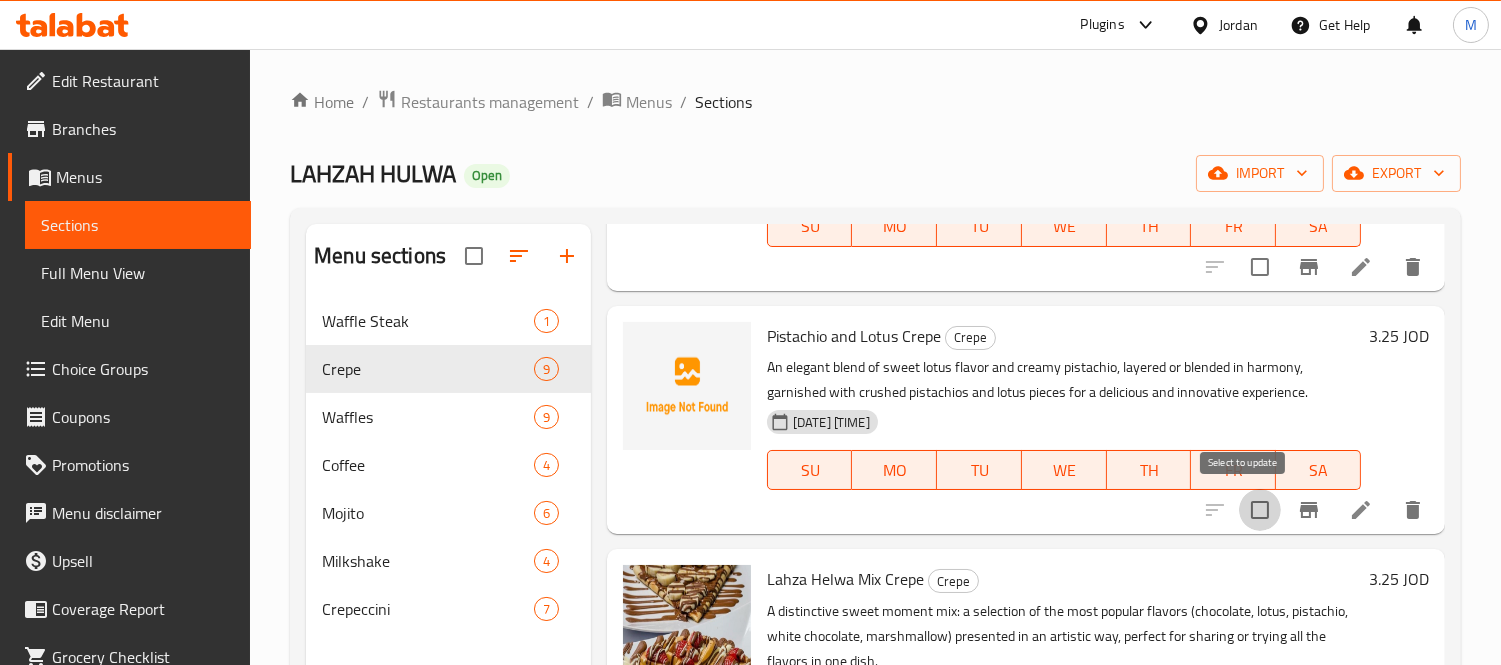 click at bounding box center [1260, 510] 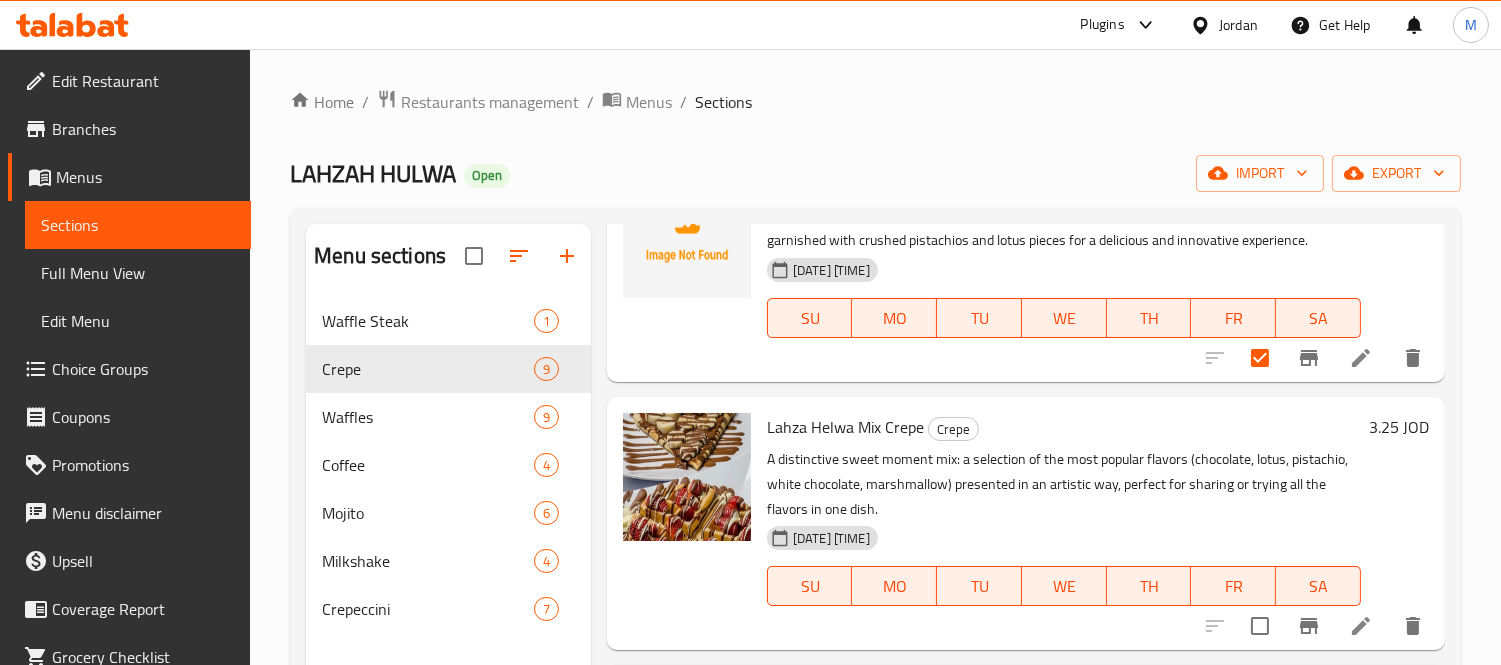 scroll, scrollTop: 1598, scrollLeft: 0, axis: vertical 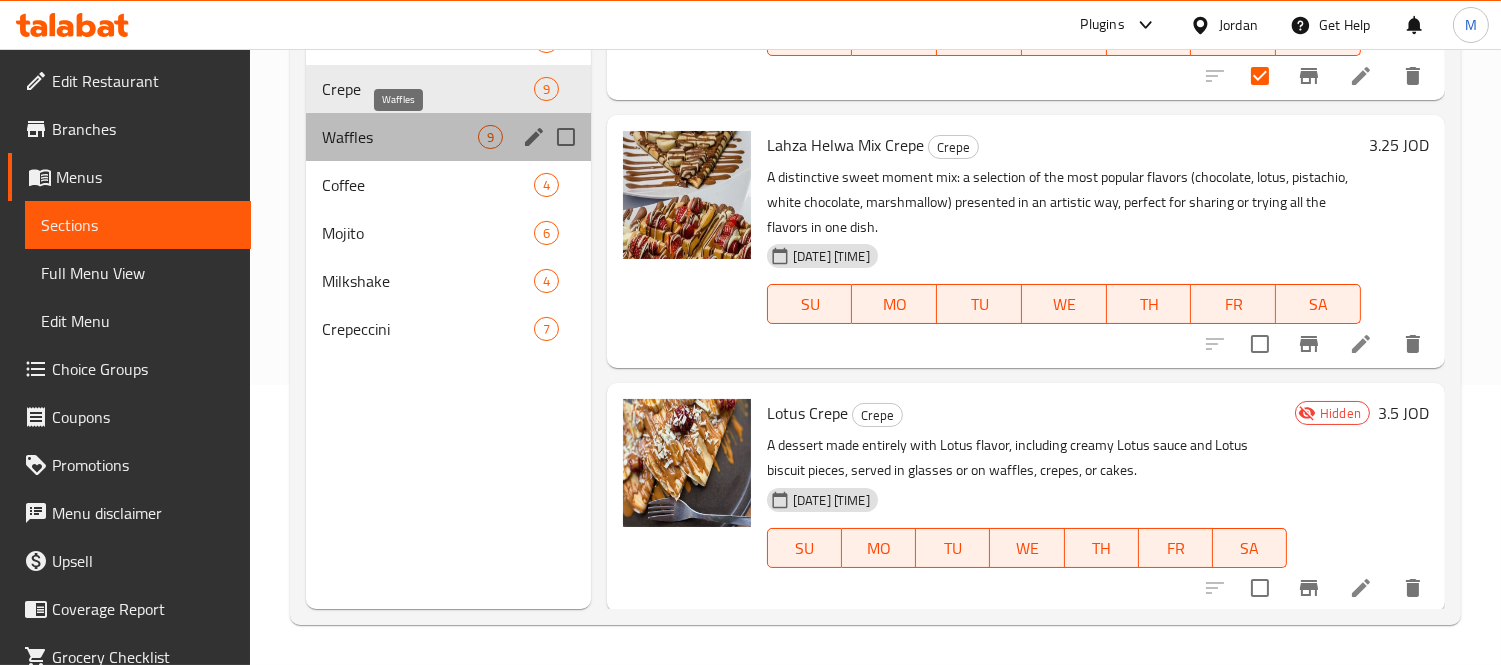 click on "Waffles" at bounding box center (400, 137) 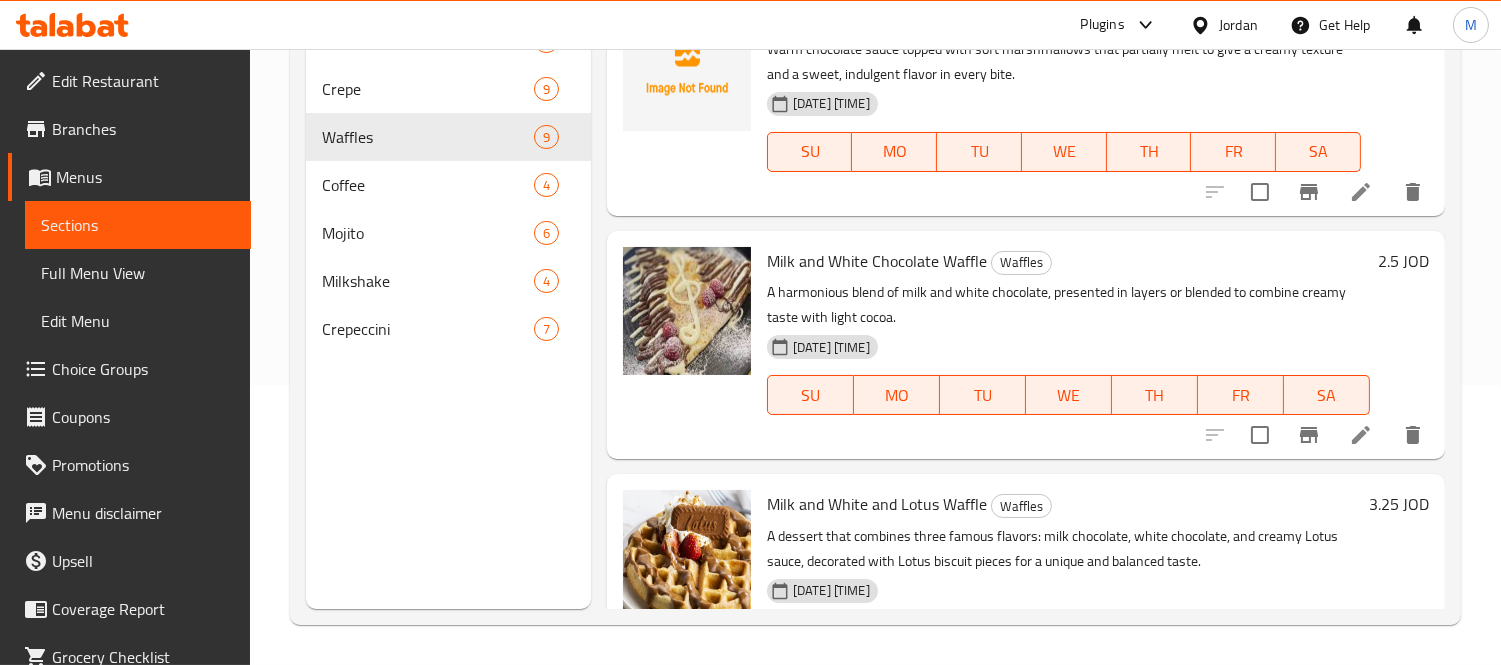 scroll, scrollTop: 0, scrollLeft: 0, axis: both 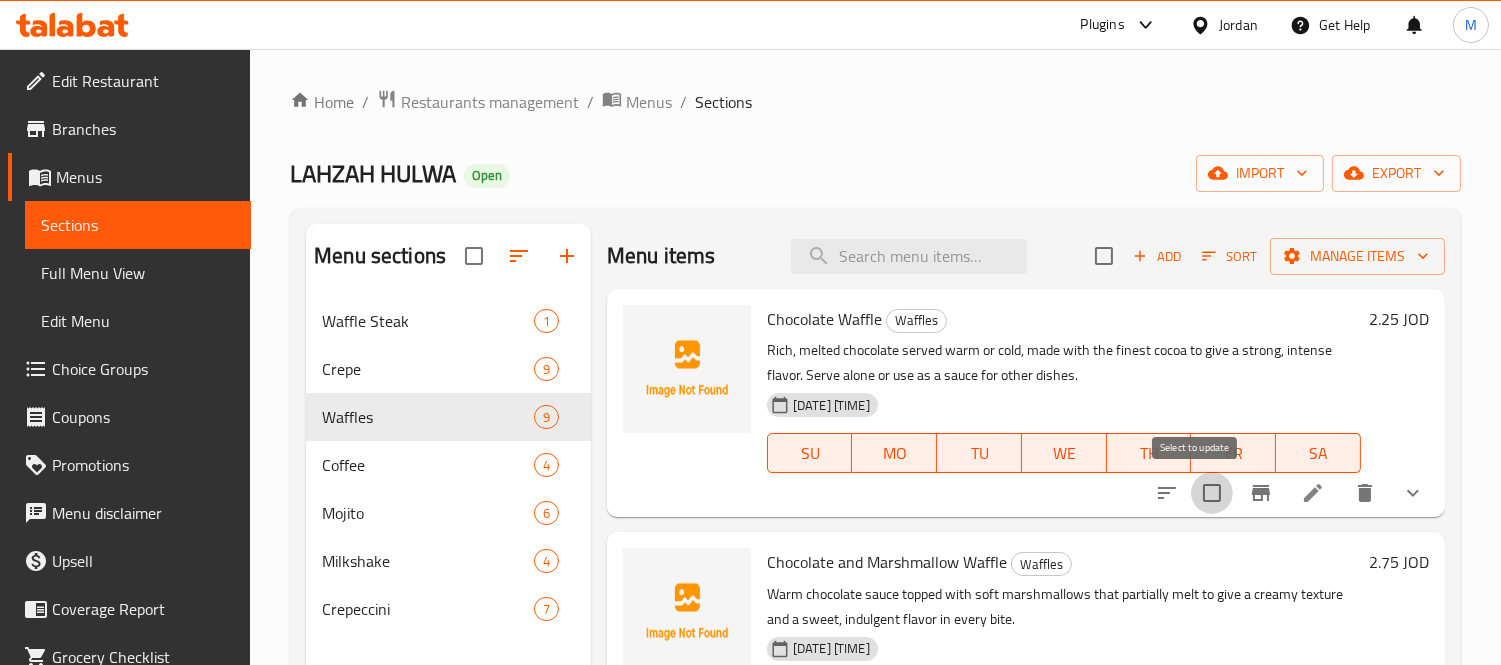 click at bounding box center [1212, 493] 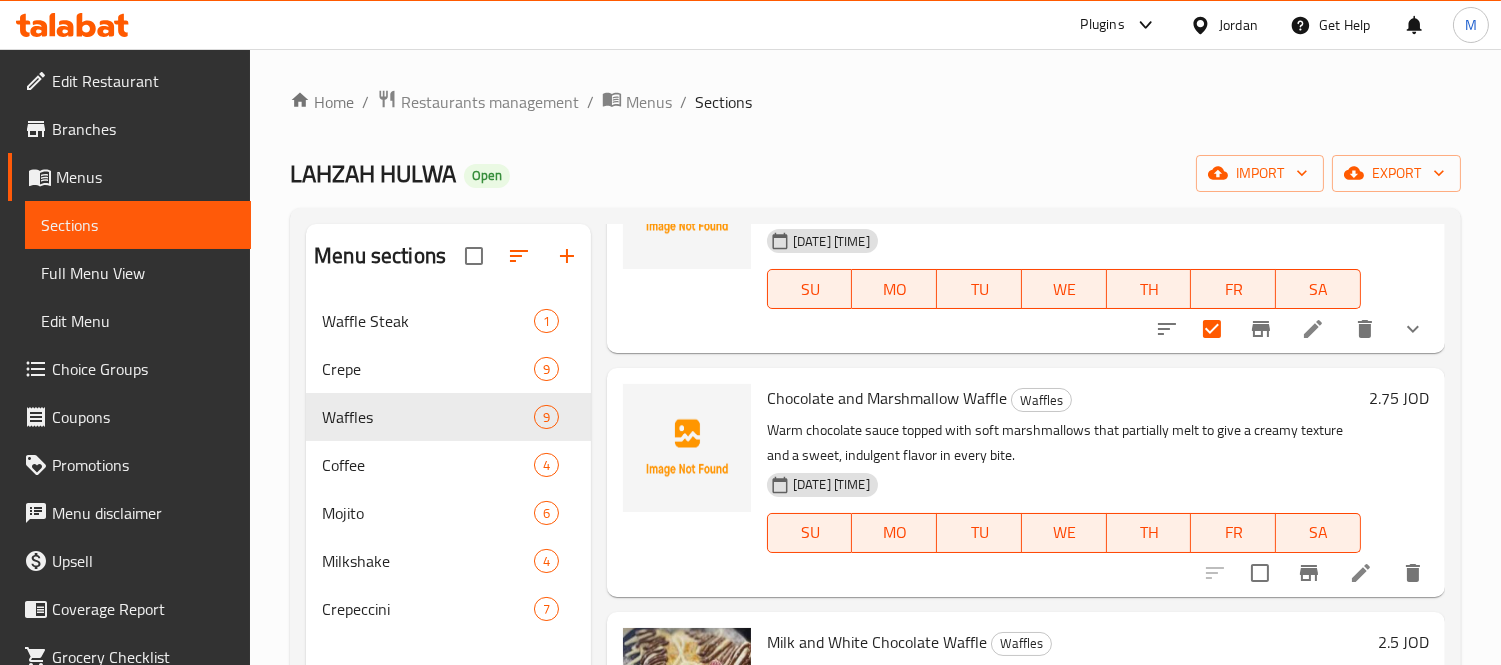 scroll, scrollTop: 333, scrollLeft: 0, axis: vertical 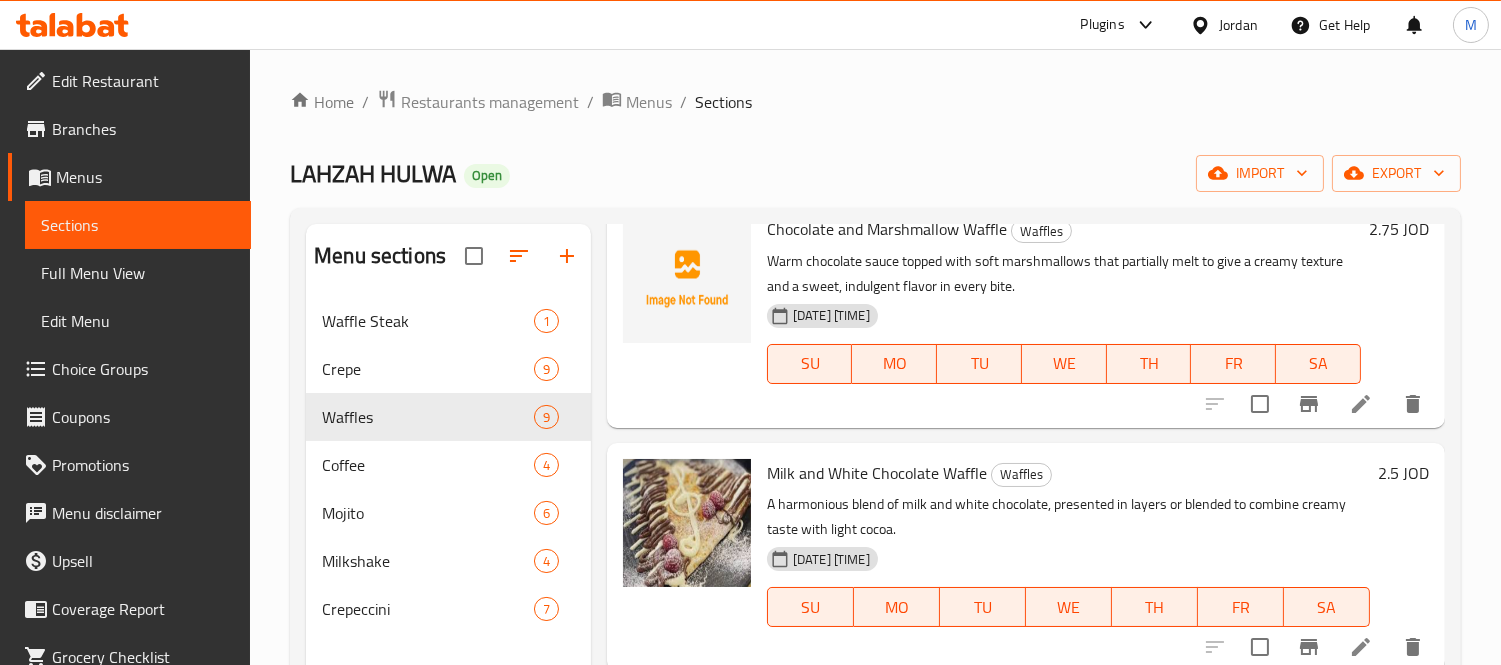 click at bounding box center [1260, 404] 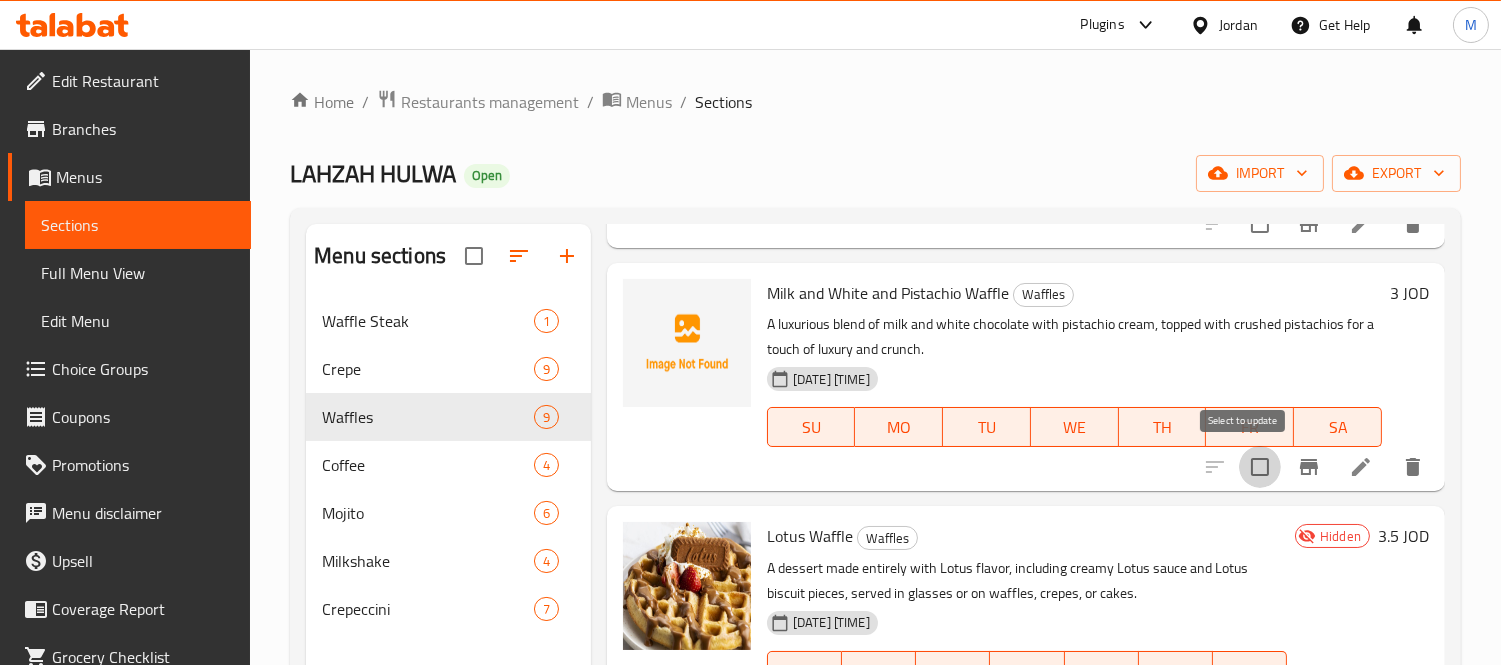 click at bounding box center [1260, 467] 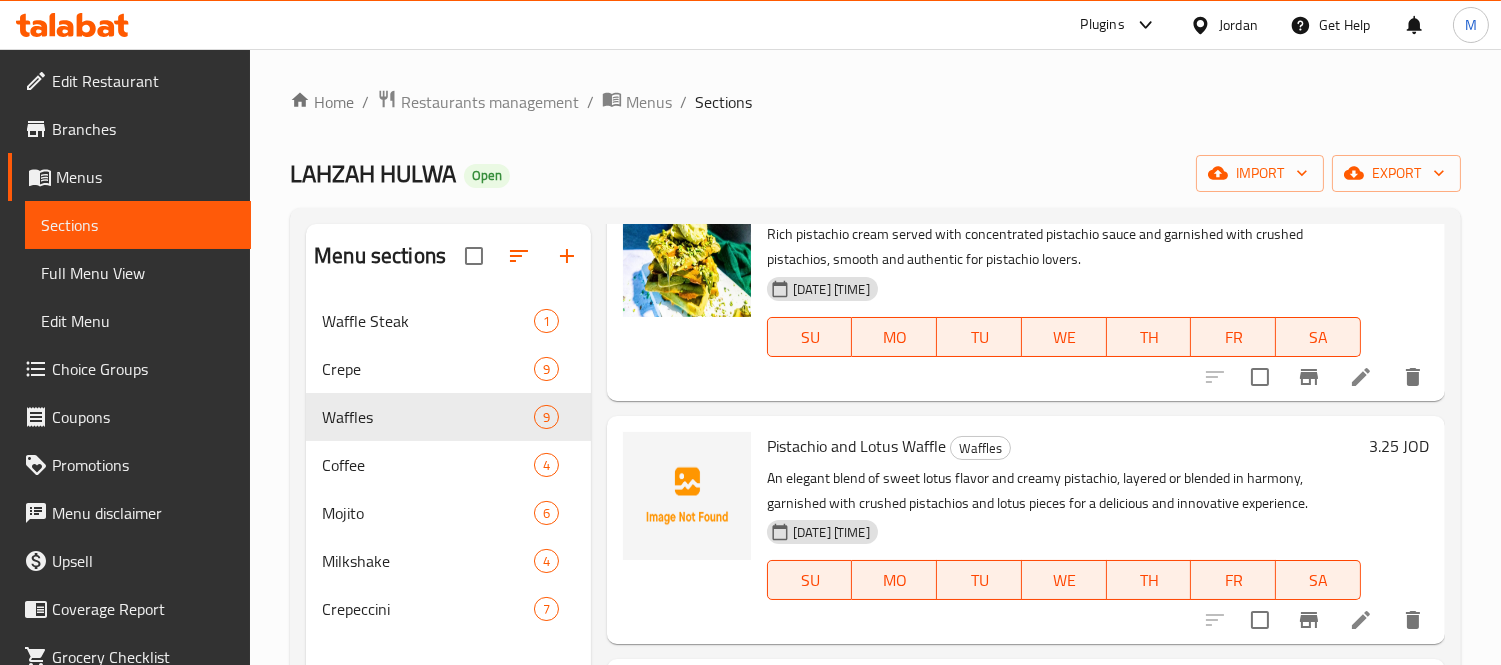 scroll, scrollTop: 1598, scrollLeft: 0, axis: vertical 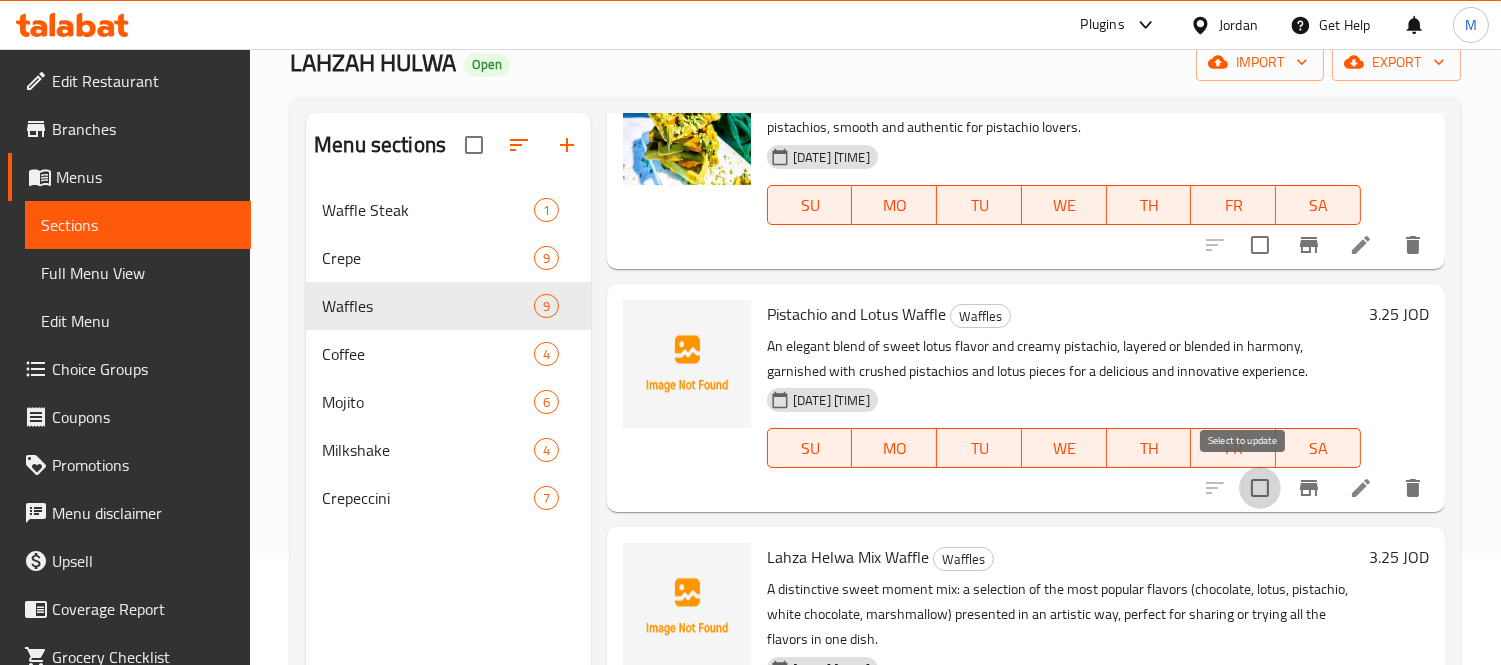 click at bounding box center [1260, 488] 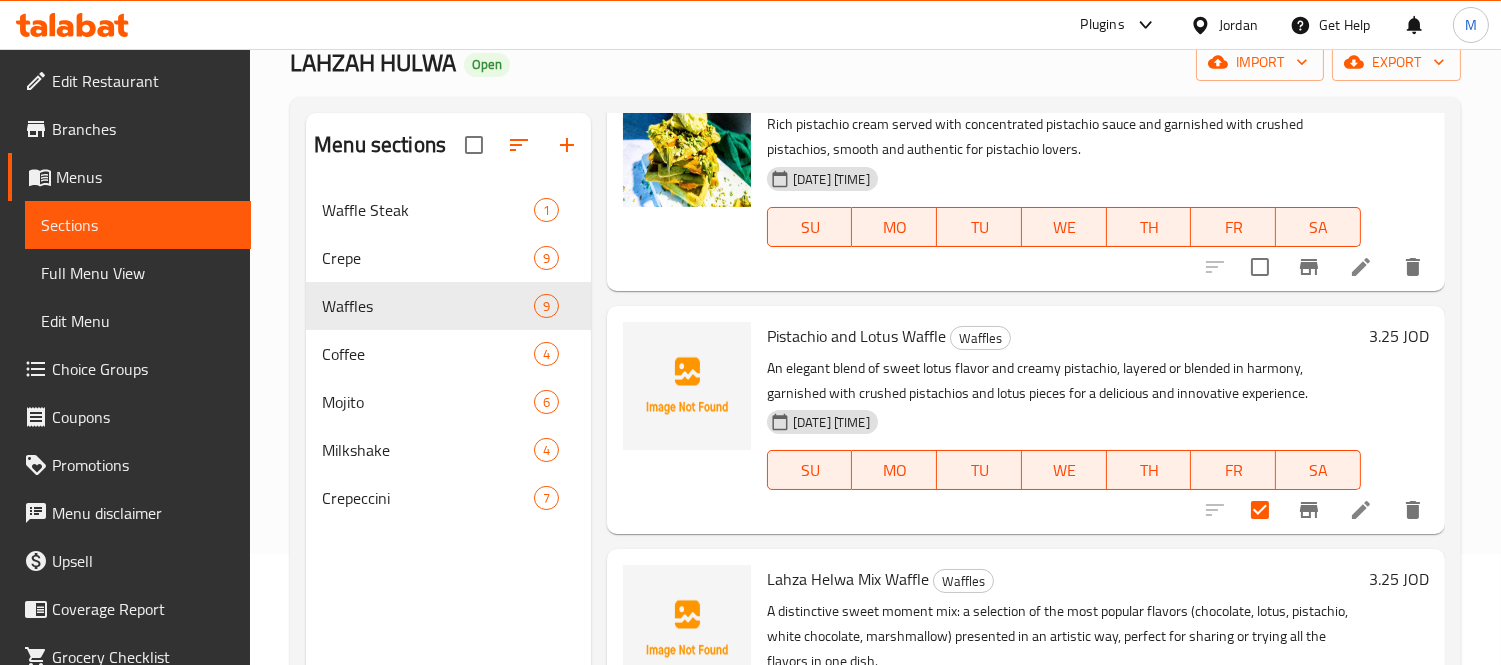 scroll, scrollTop: 1598, scrollLeft: 0, axis: vertical 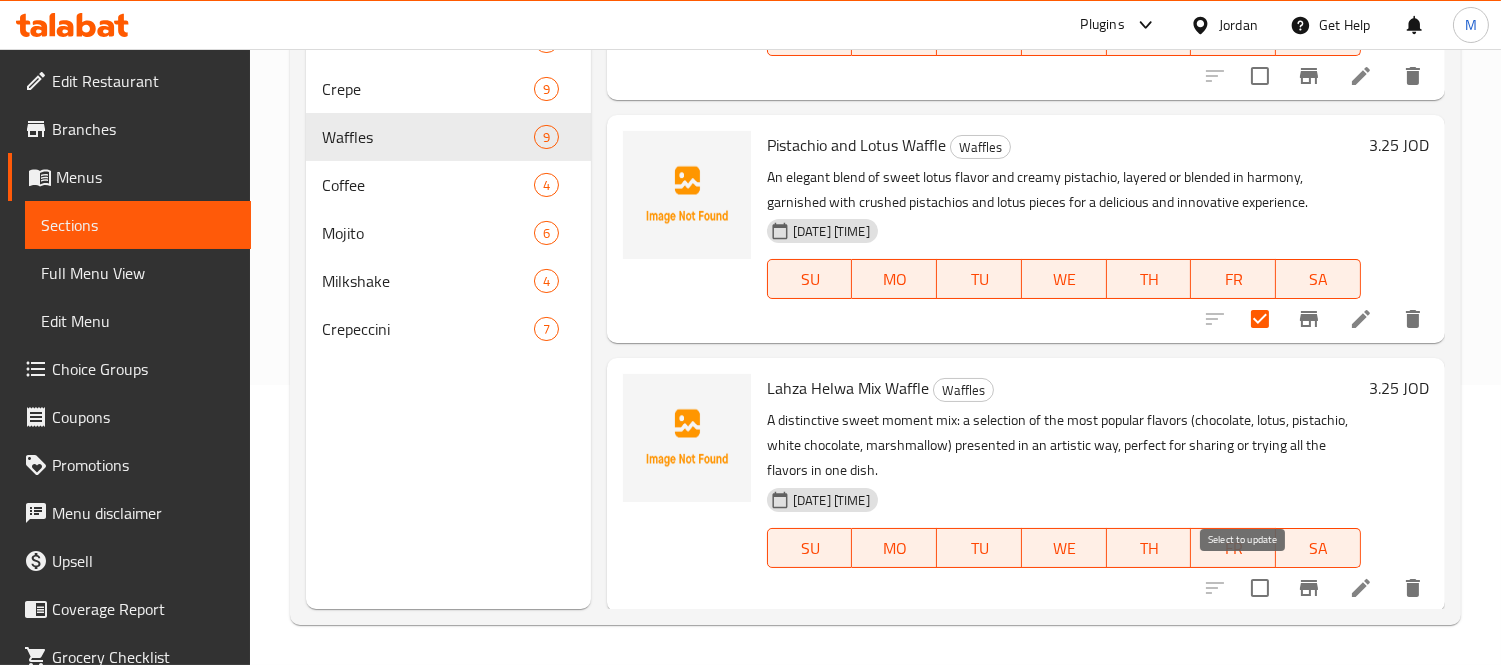 click at bounding box center (1260, 588) 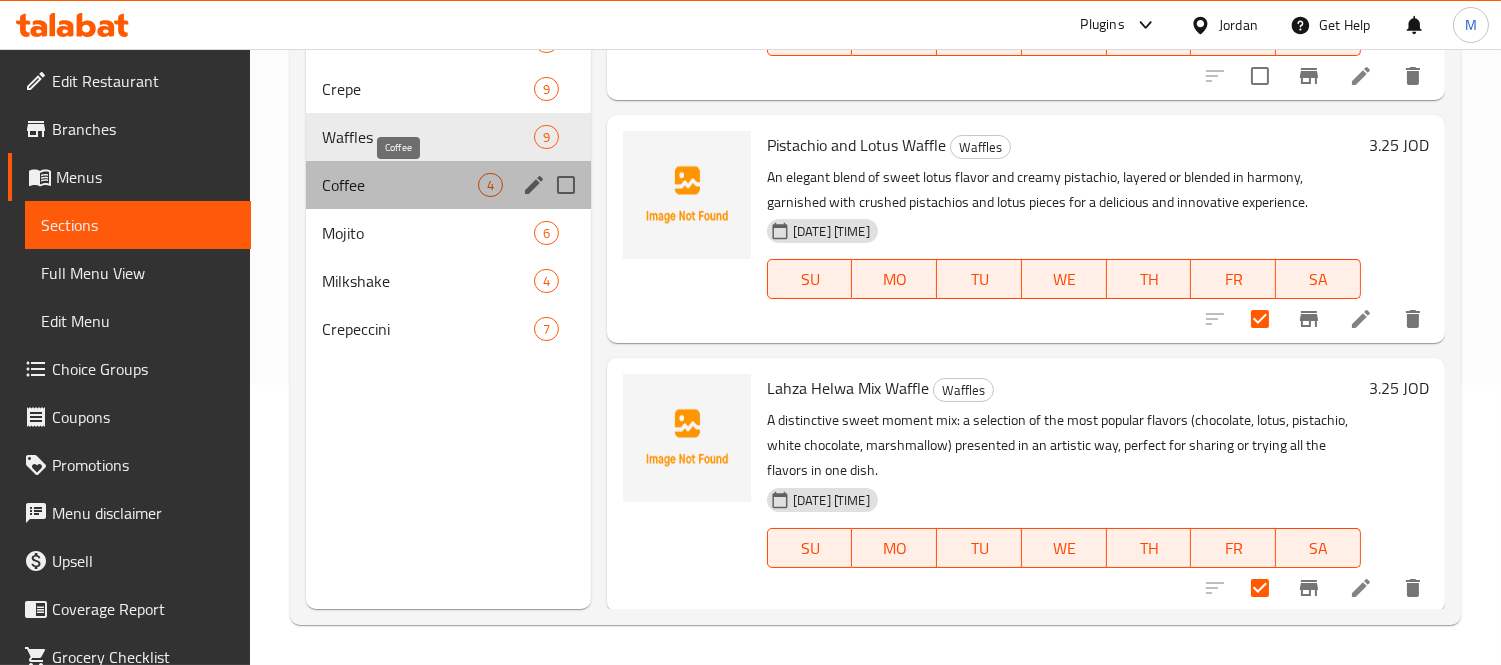 click on "Coffee" at bounding box center [400, 185] 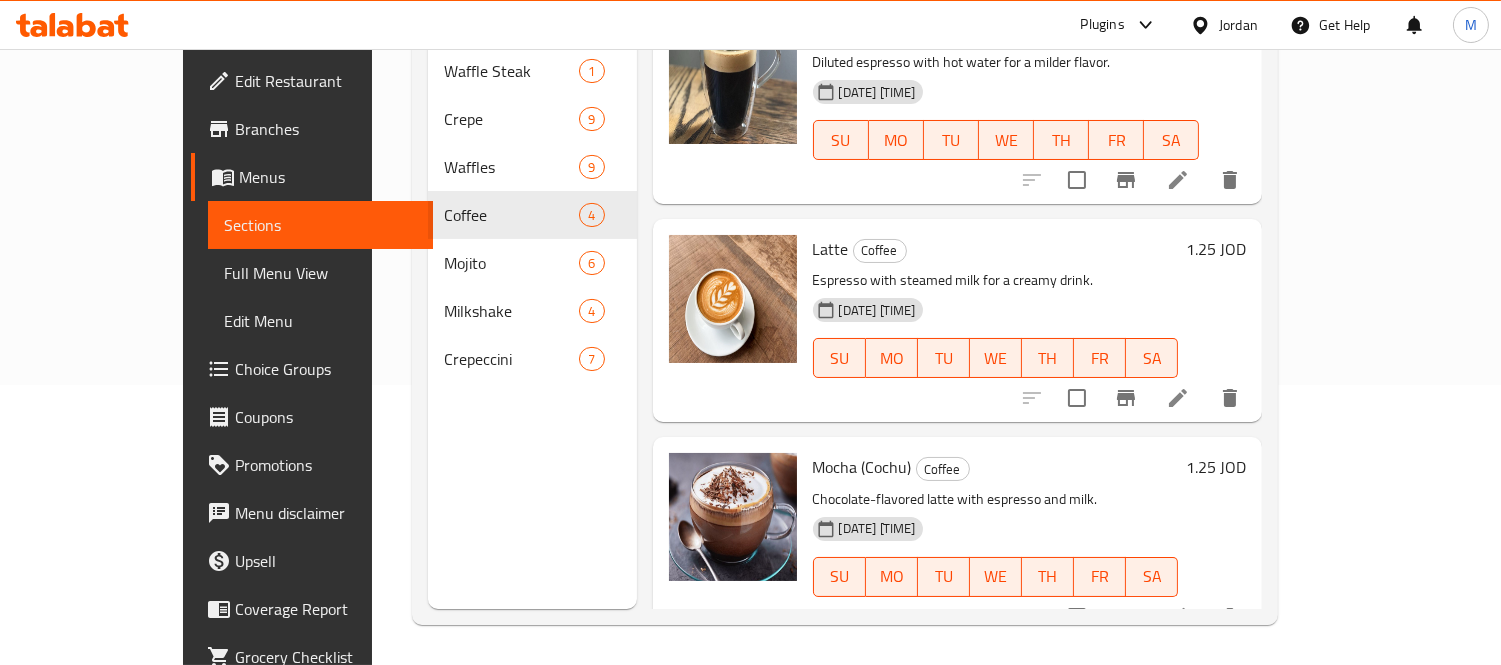 scroll, scrollTop: 0, scrollLeft: 0, axis: both 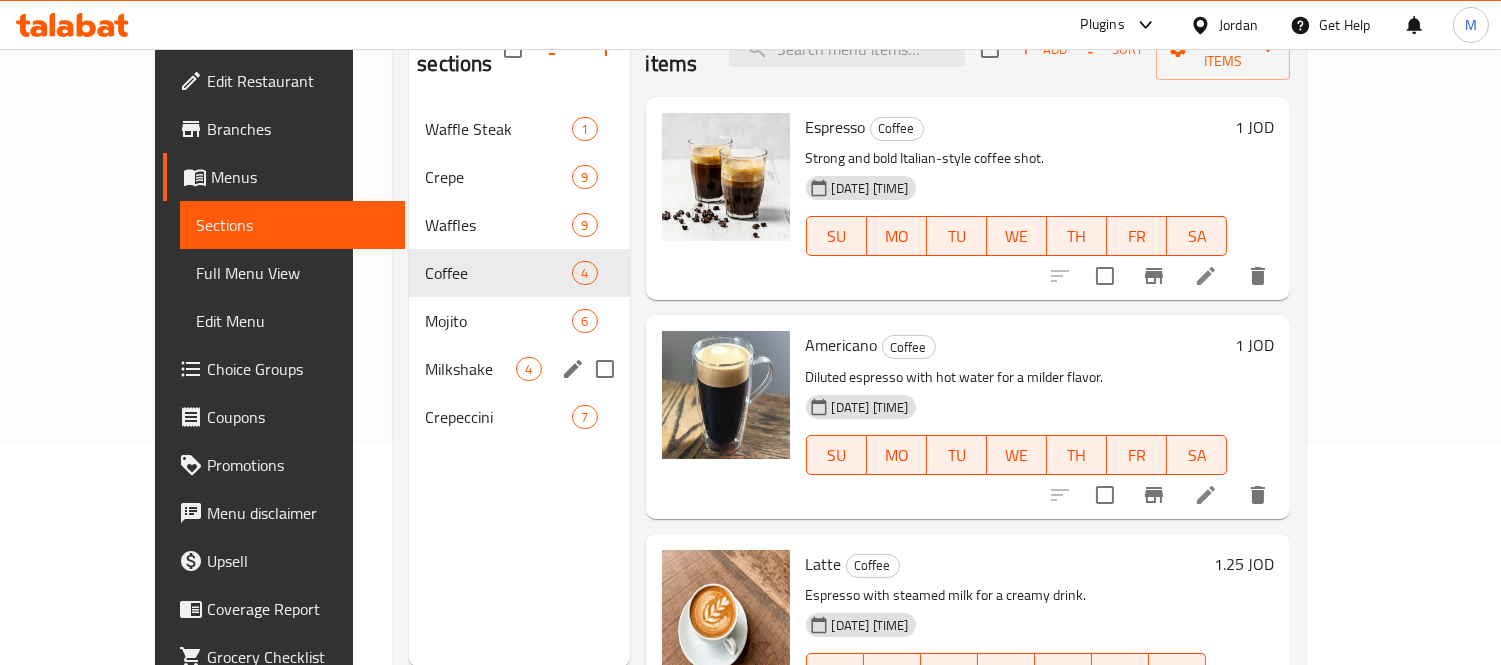 click on "Mojito 6" at bounding box center [519, 321] 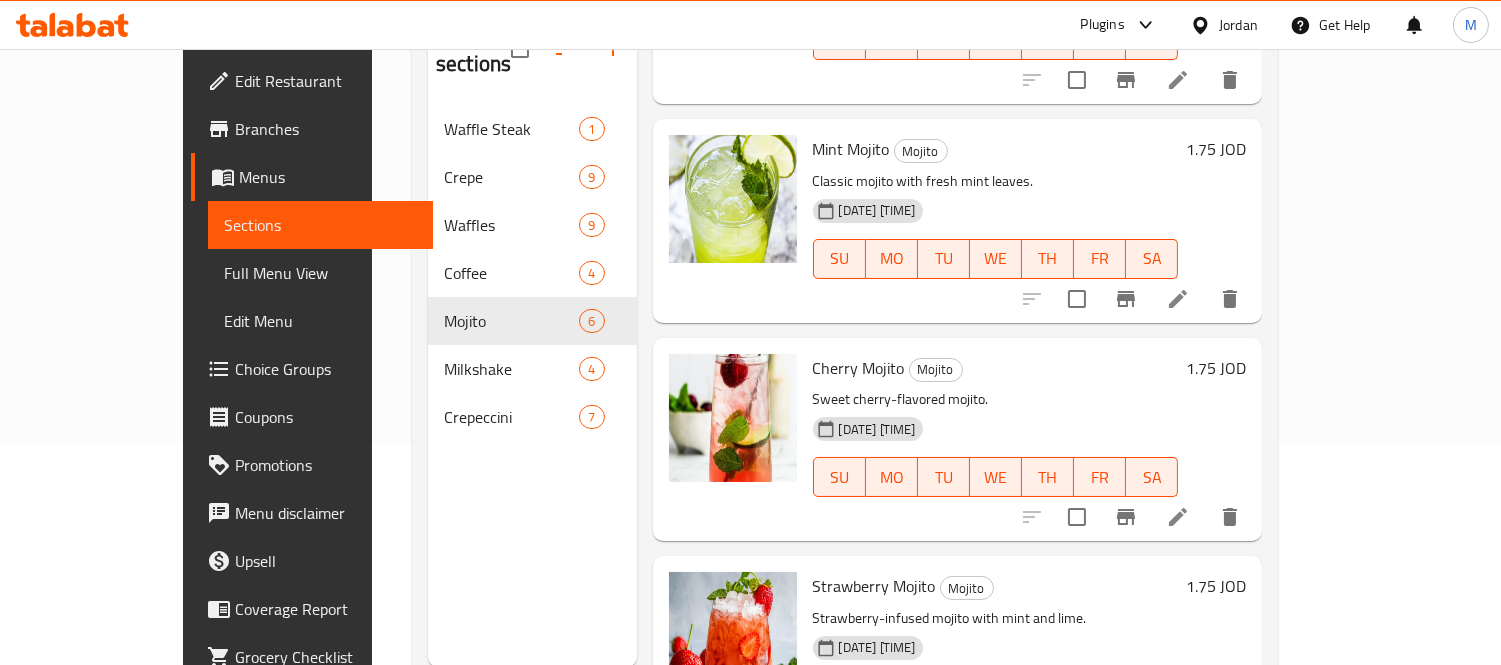 scroll 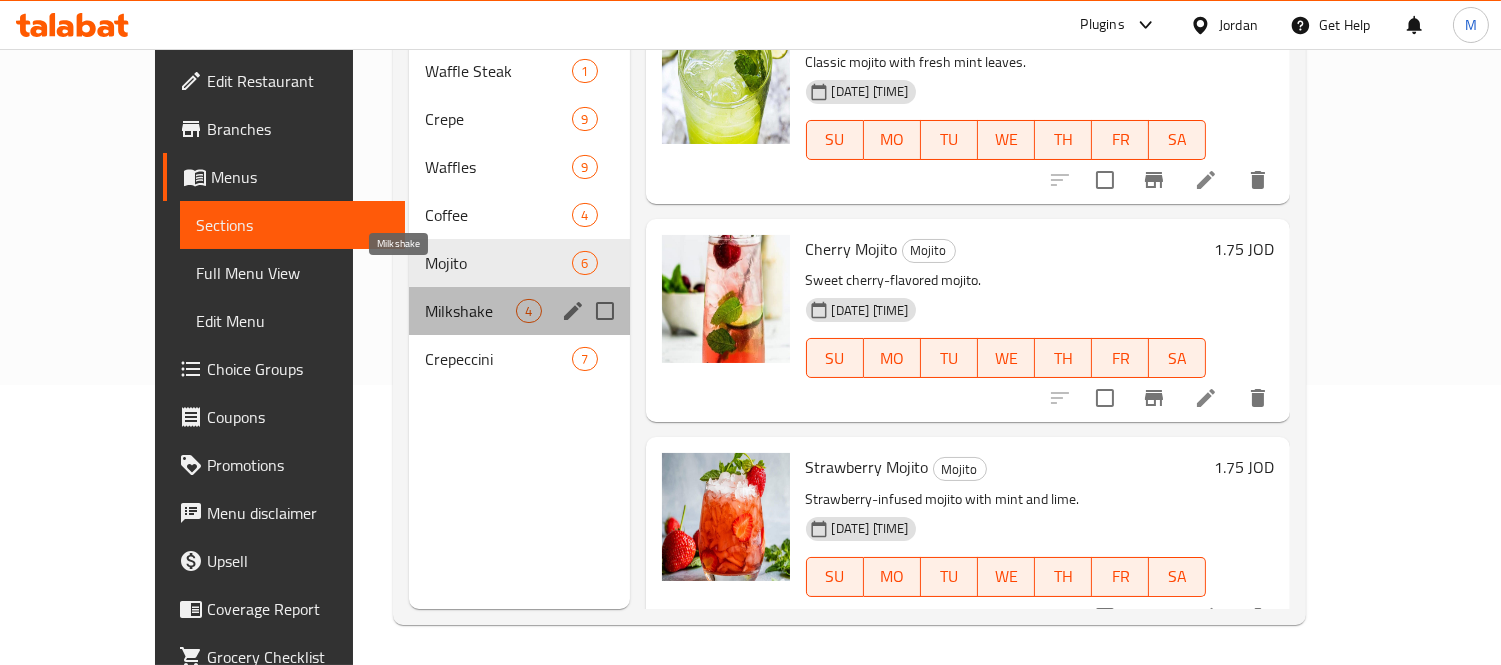 click on "Milkshake" at bounding box center [470, 311] 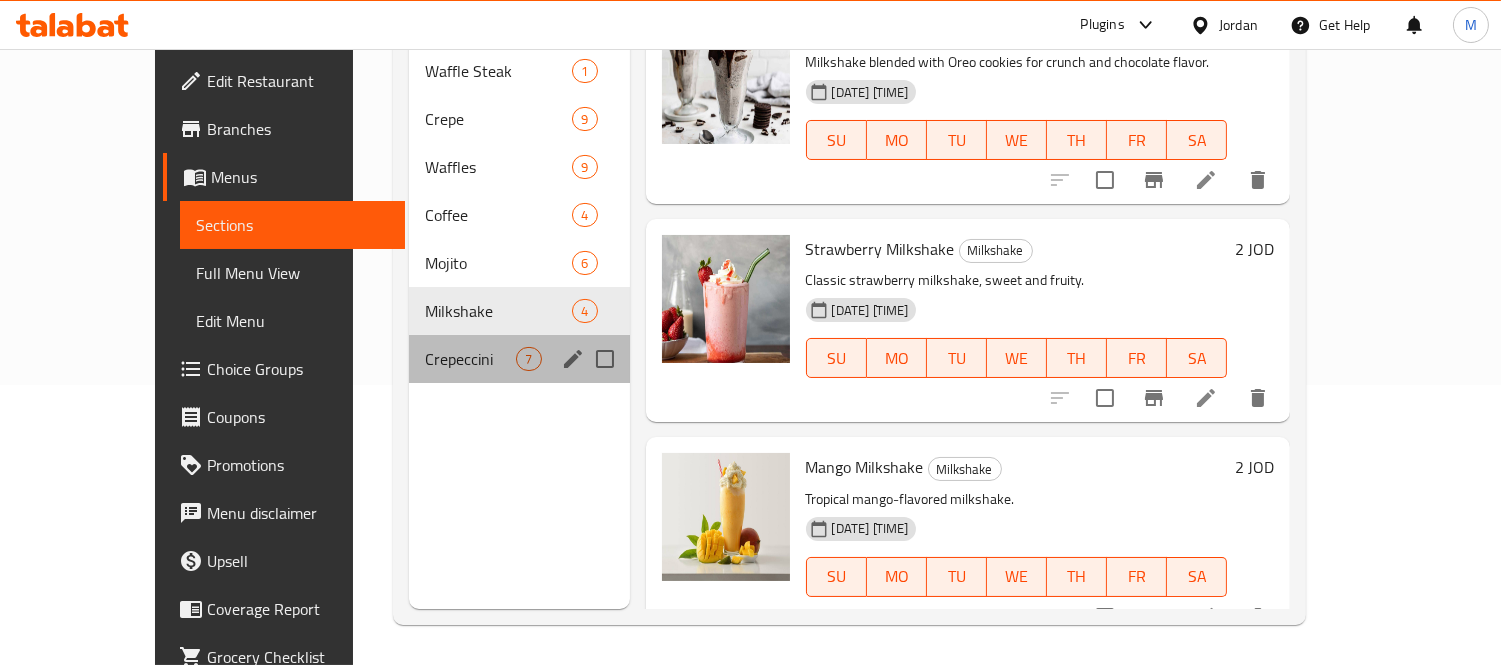 click on "Crepeccini 7" at bounding box center (519, 359) 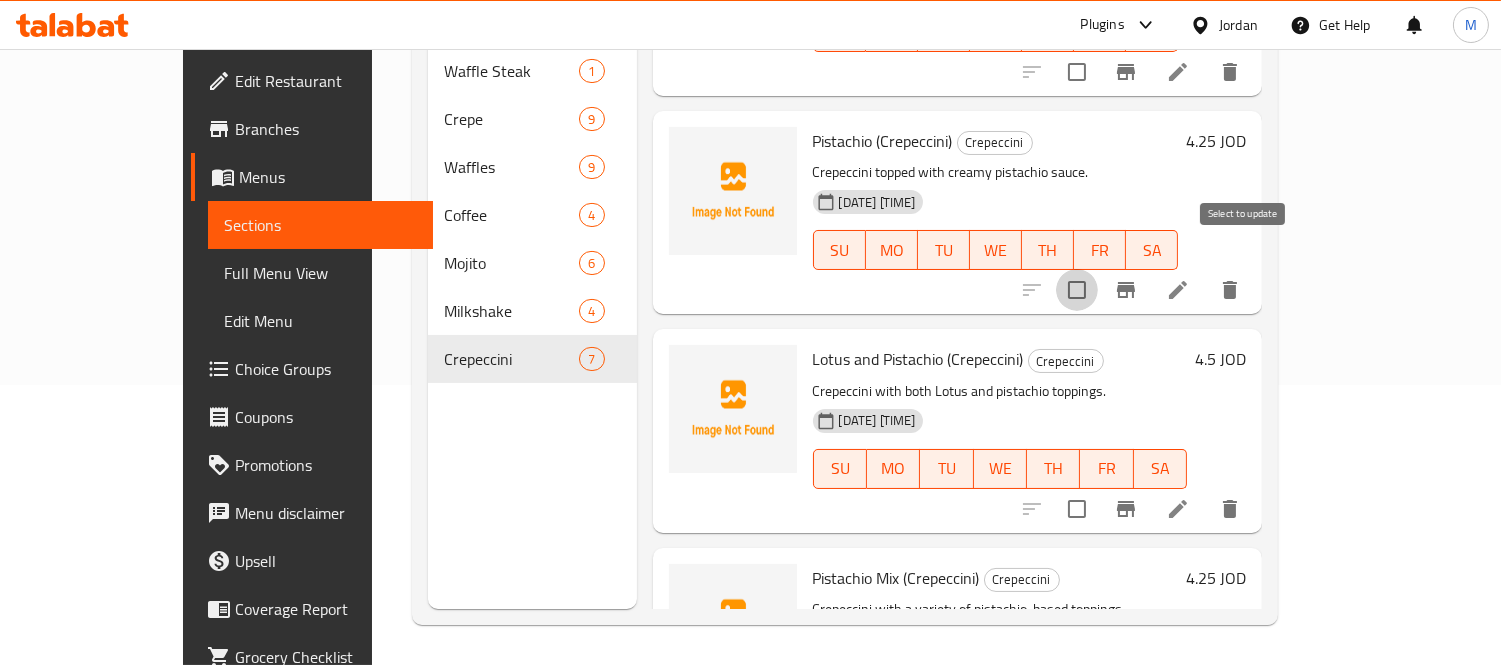 click at bounding box center (1077, 290) 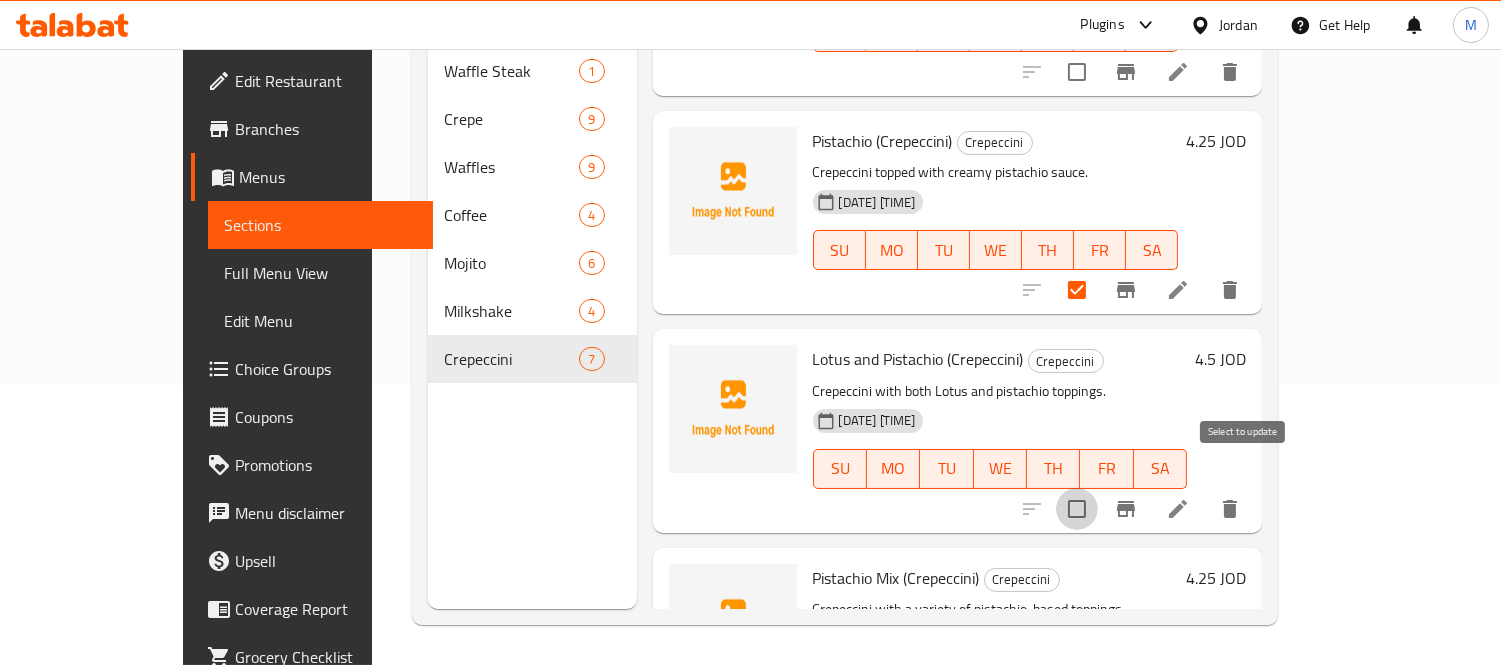 click at bounding box center [1077, 509] 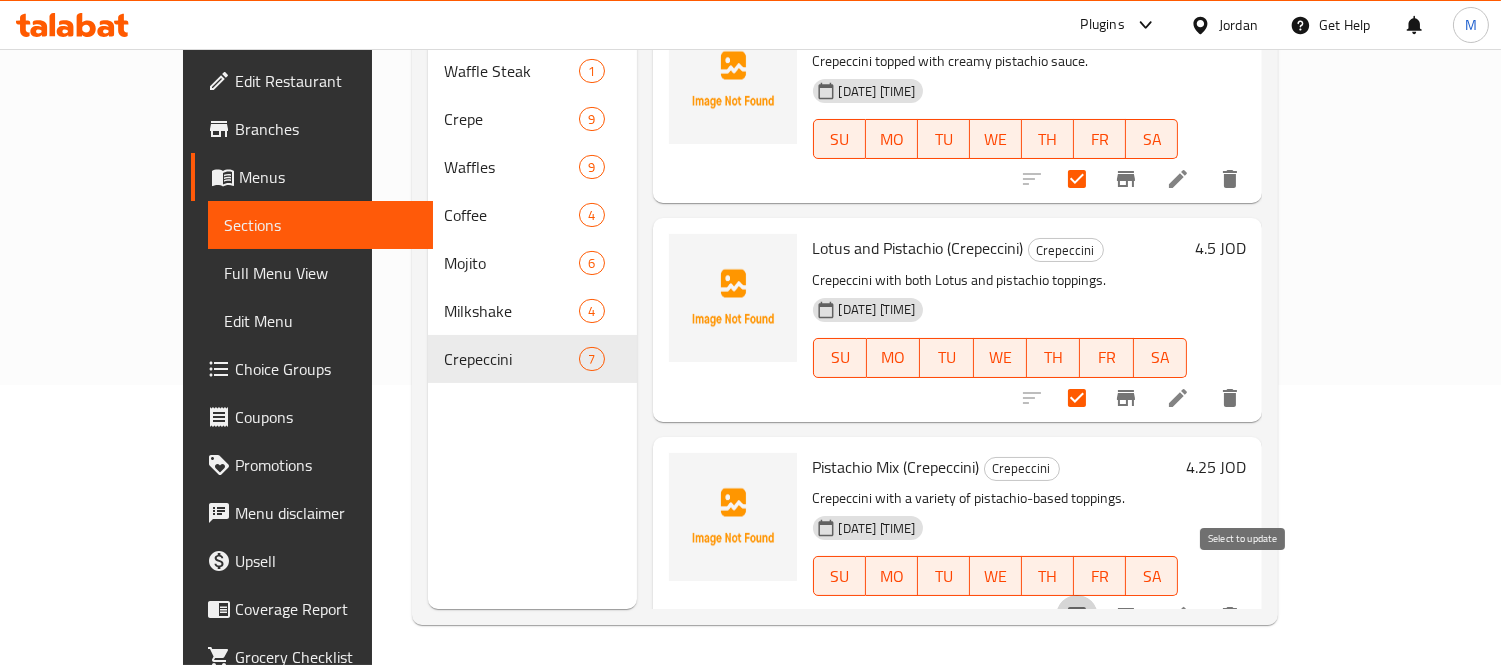 click at bounding box center (1077, 616) 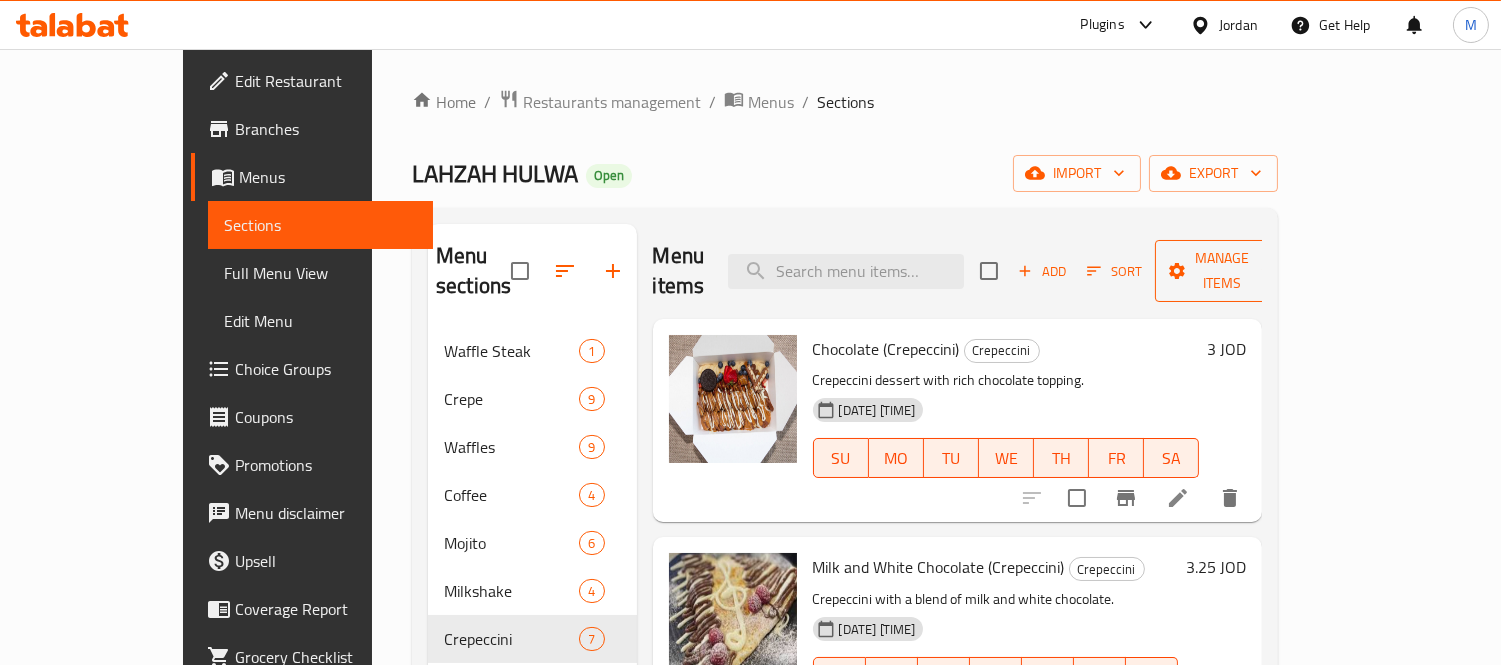 click on "Manage items" at bounding box center [1222, 271] 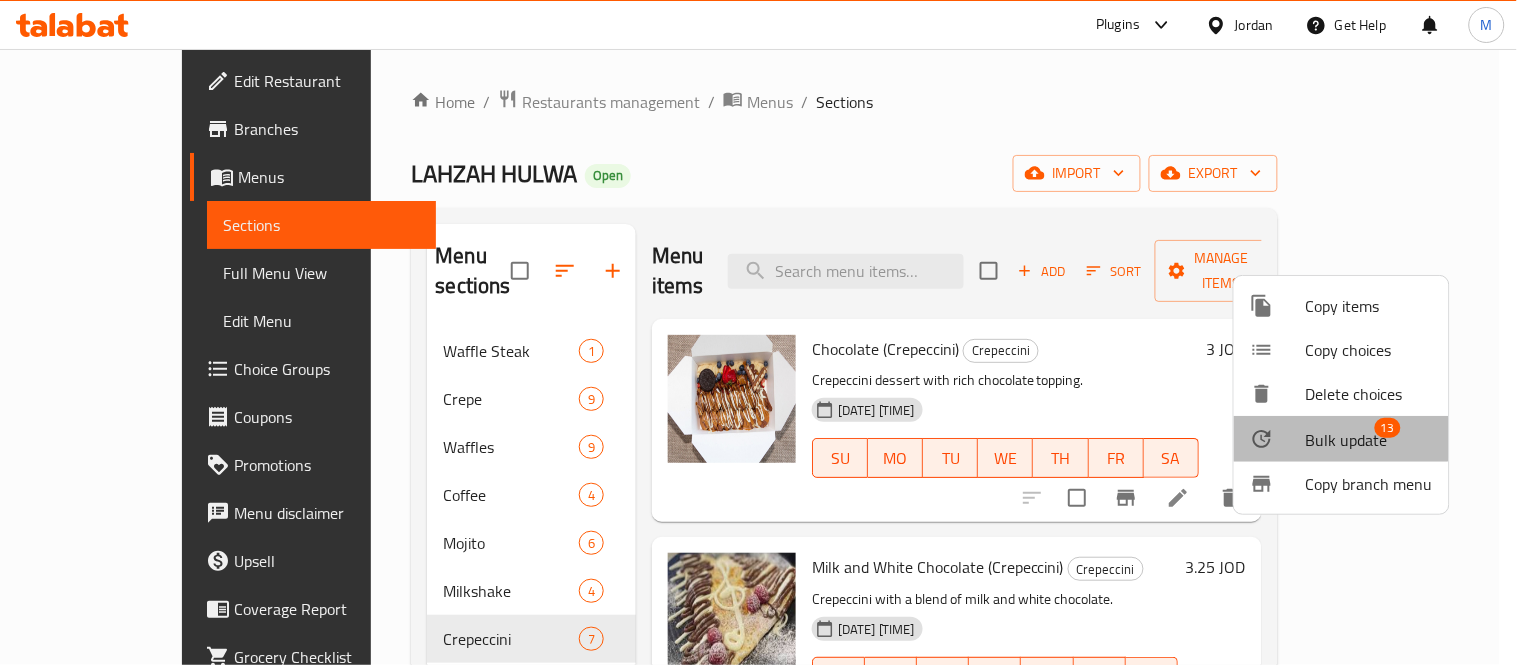 click on "Bulk update" at bounding box center [1347, 440] 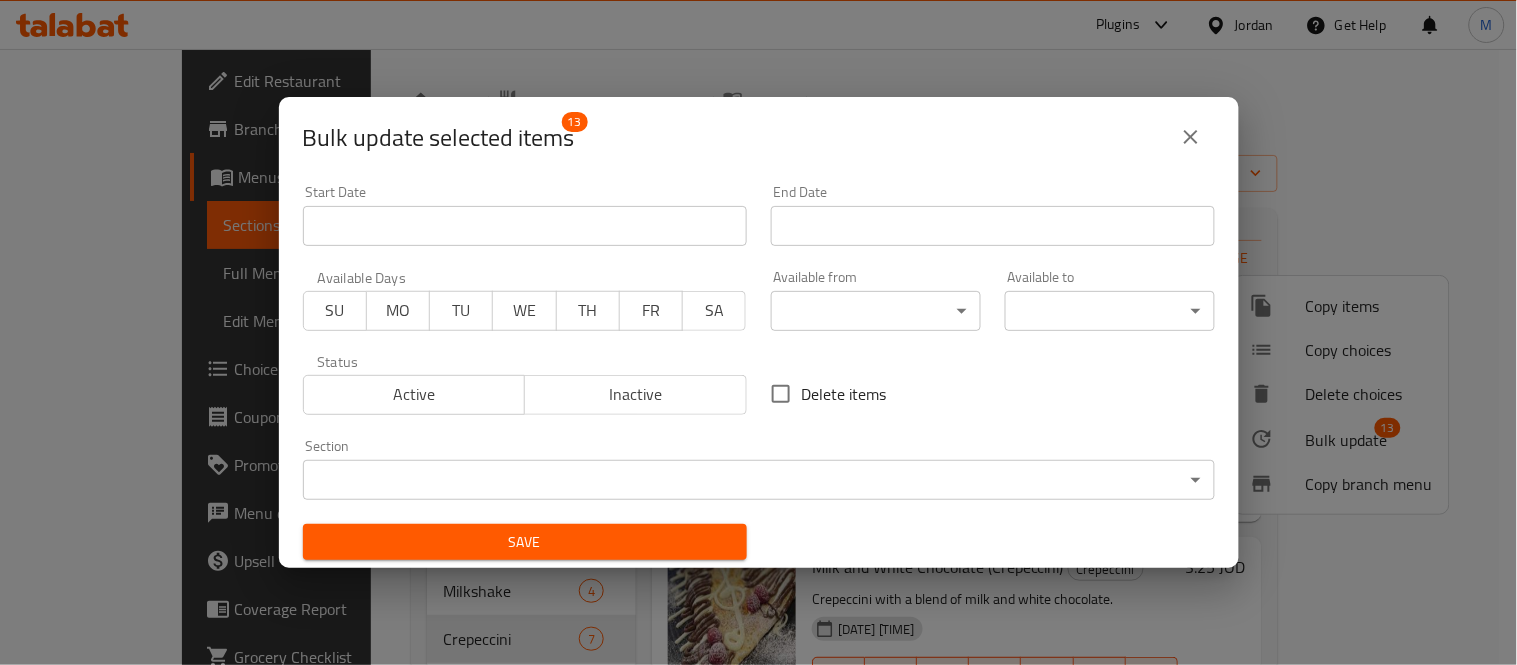 click on "Inactive" at bounding box center (636, 394) 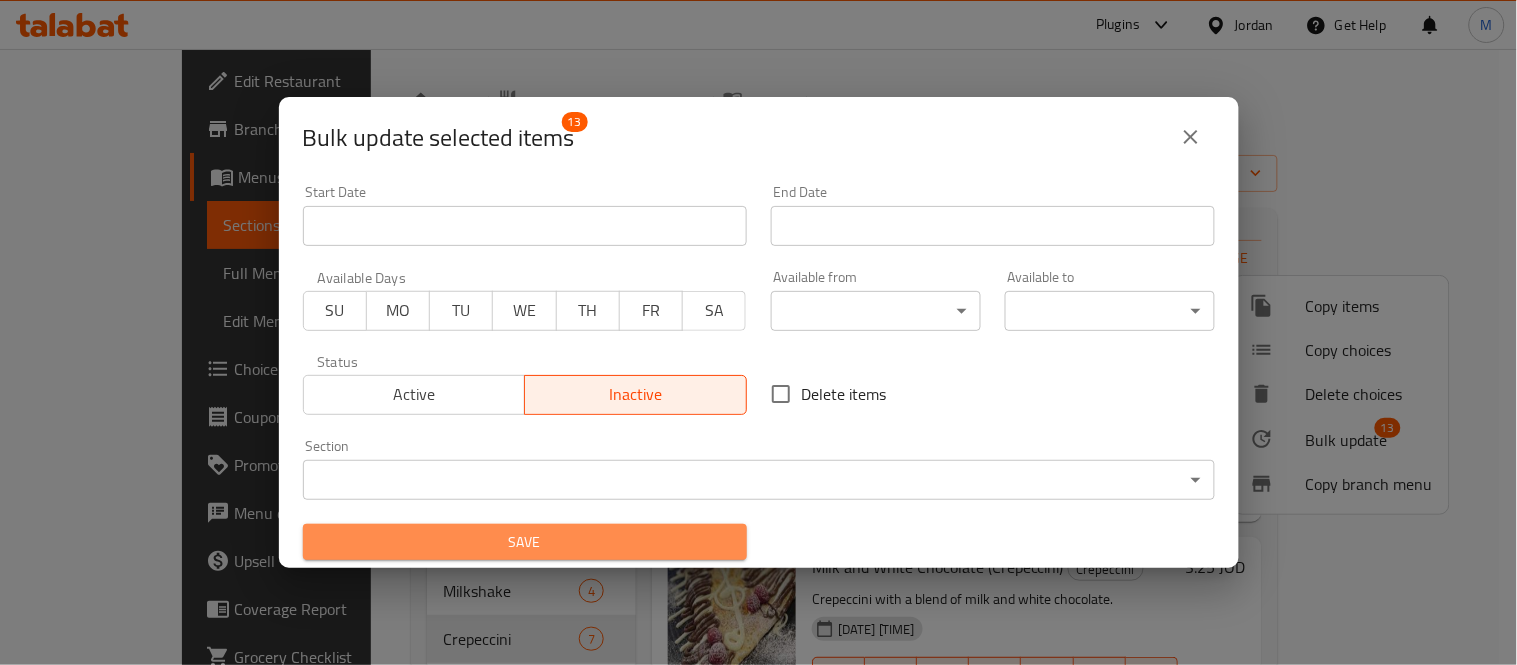 click on "Save" at bounding box center (525, 542) 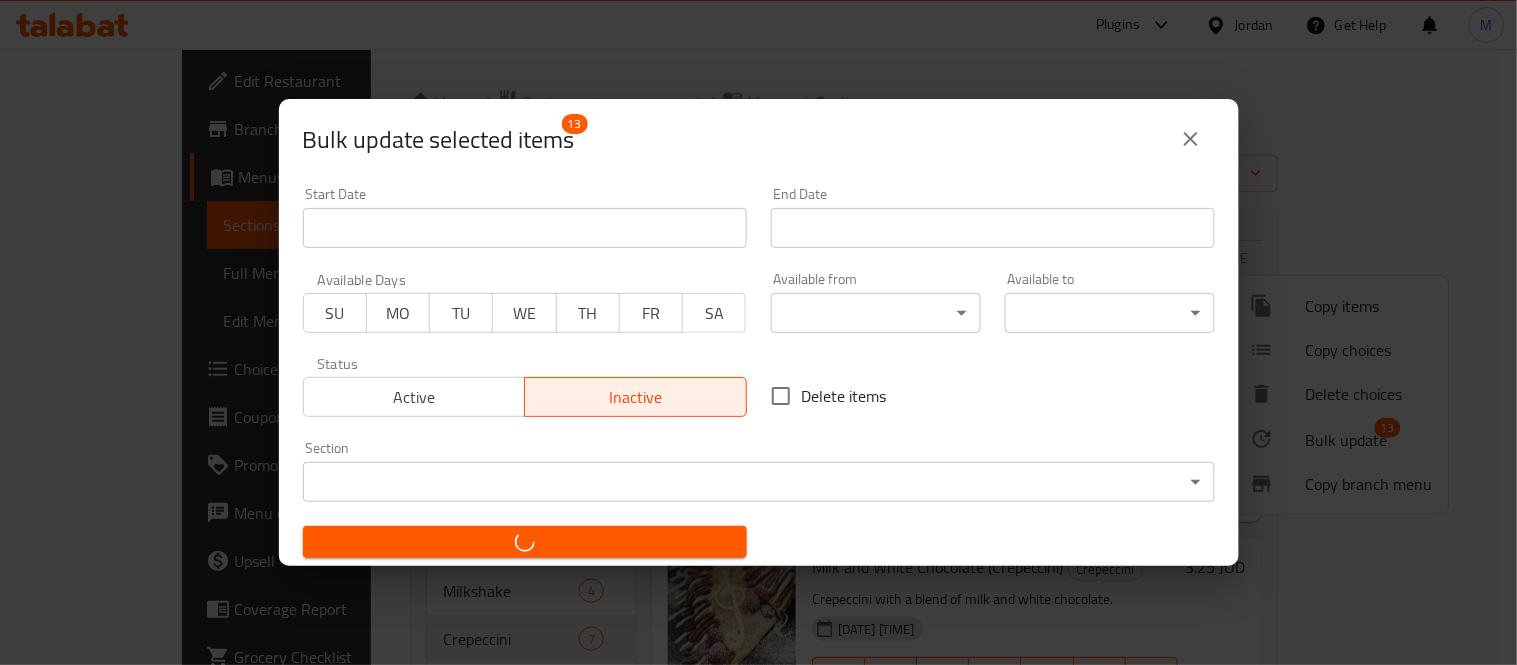 checkbox on "false" 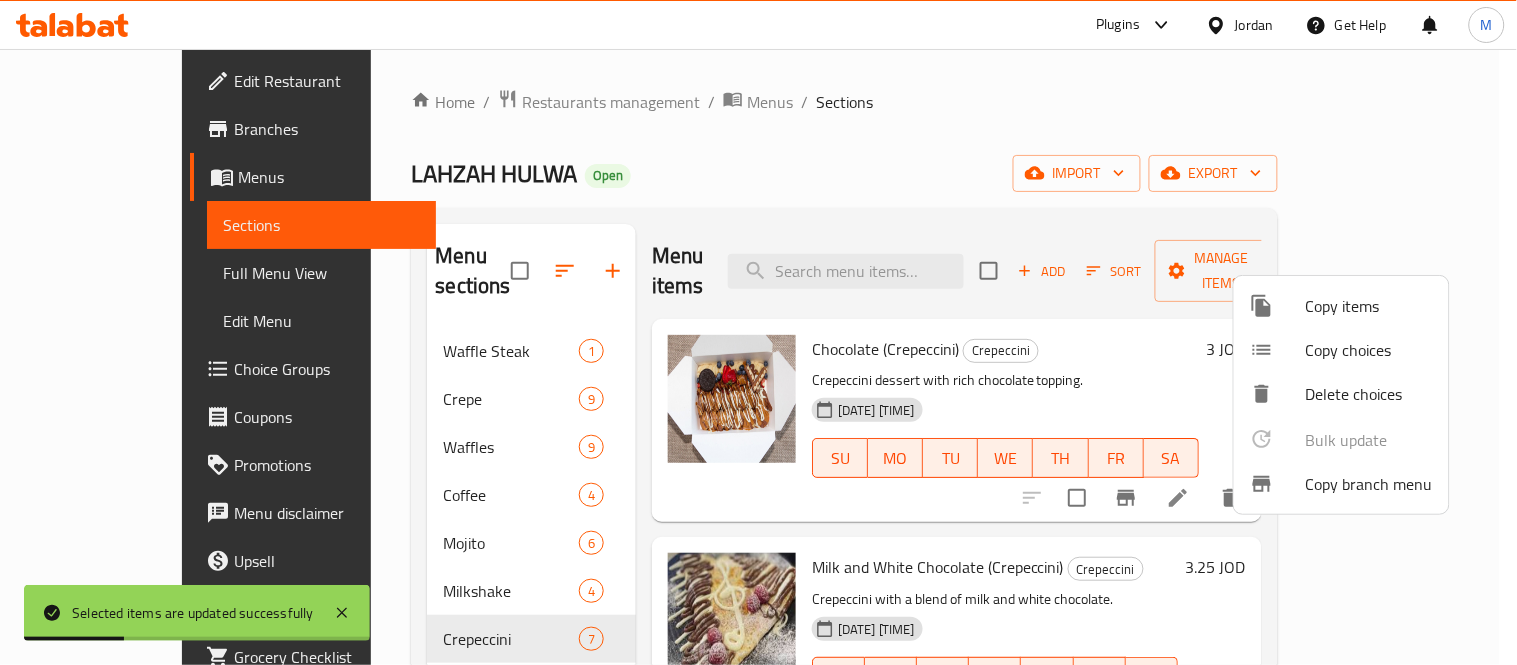 click at bounding box center (758, 332) 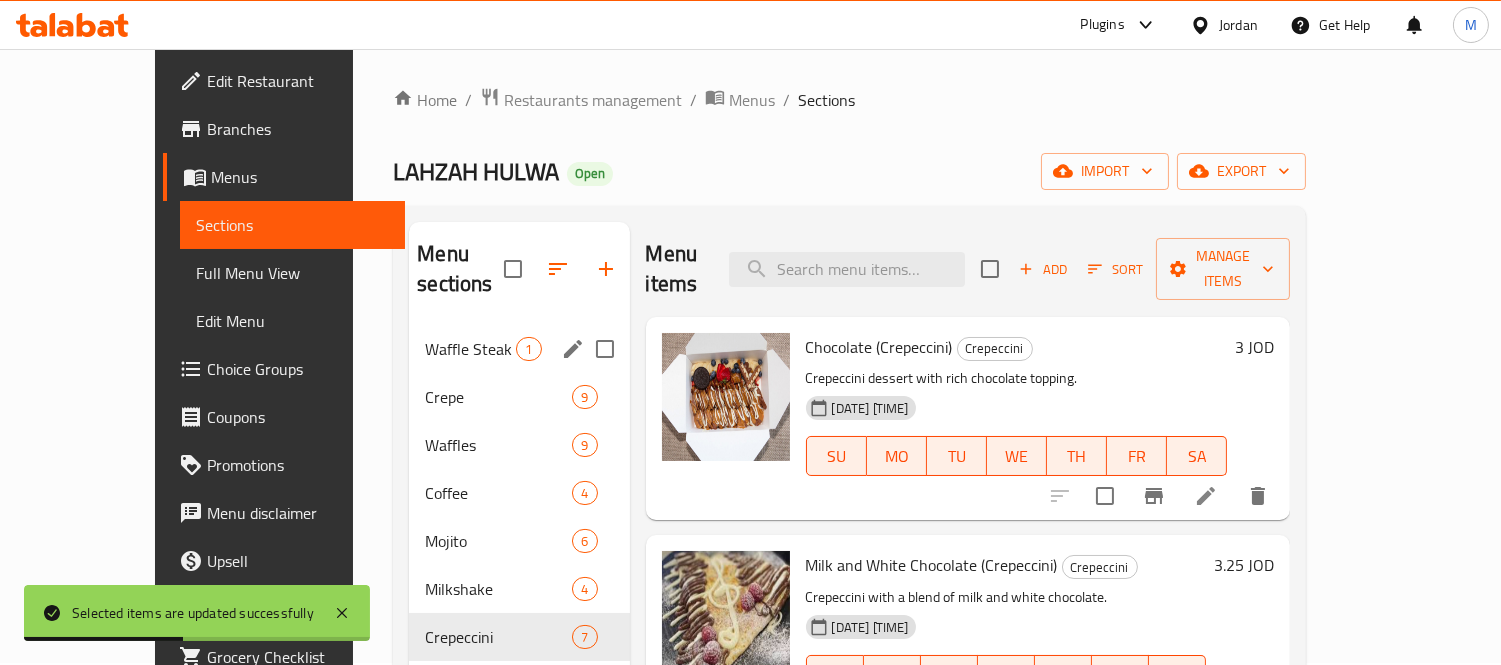 scroll, scrollTop: 0, scrollLeft: 0, axis: both 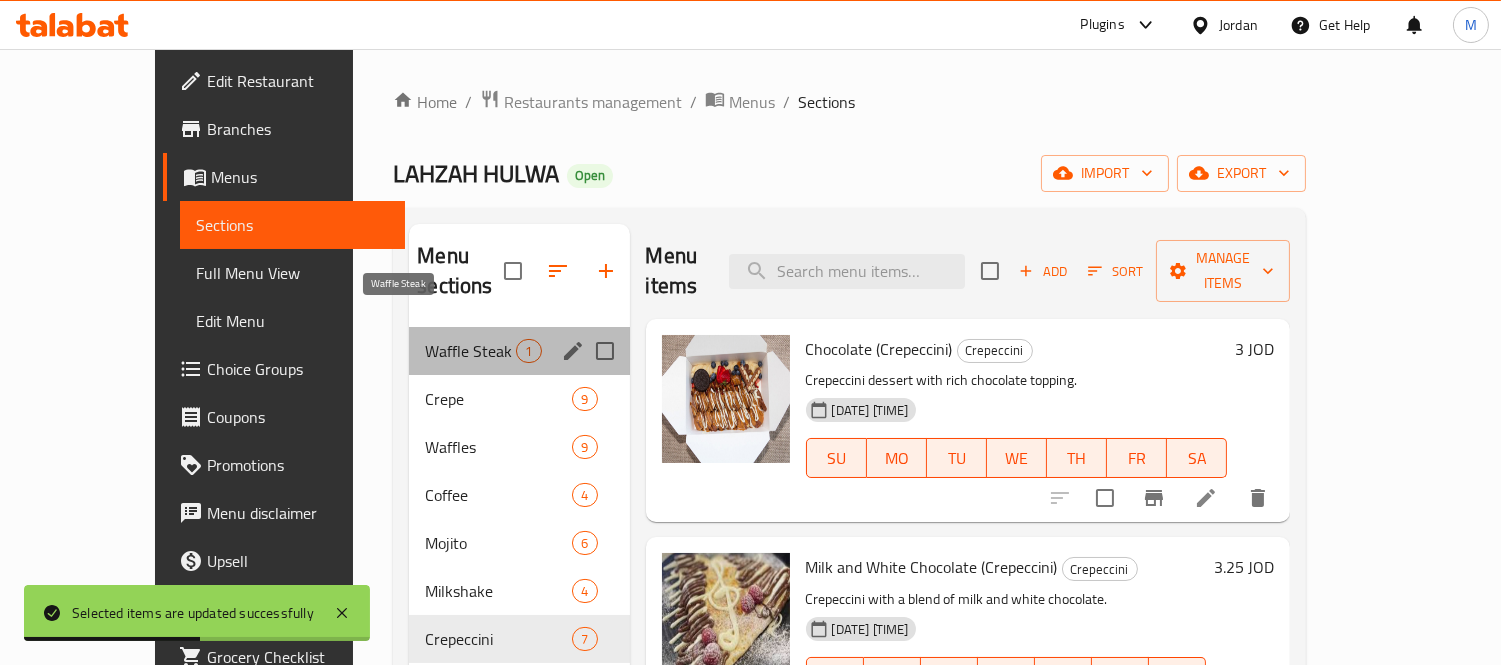click on "Waffle Steak" at bounding box center [470, 351] 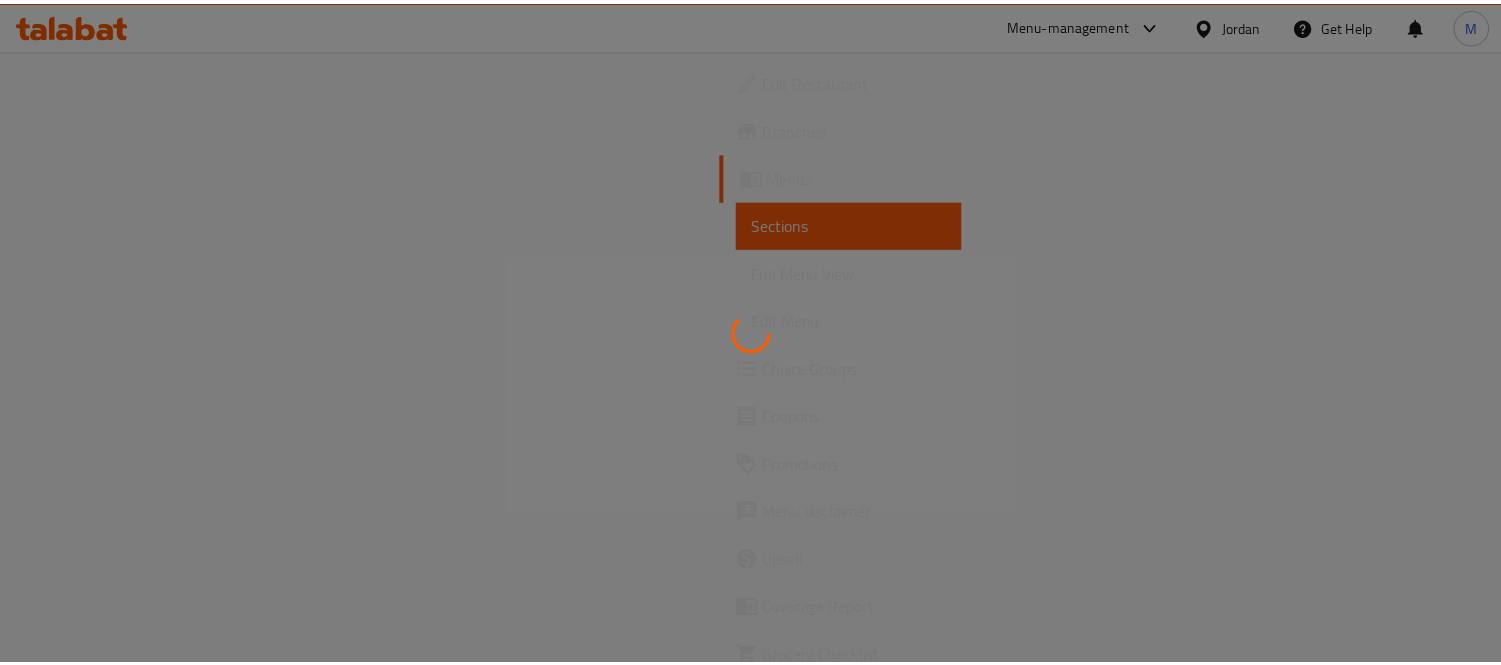 scroll, scrollTop: 0, scrollLeft: 0, axis: both 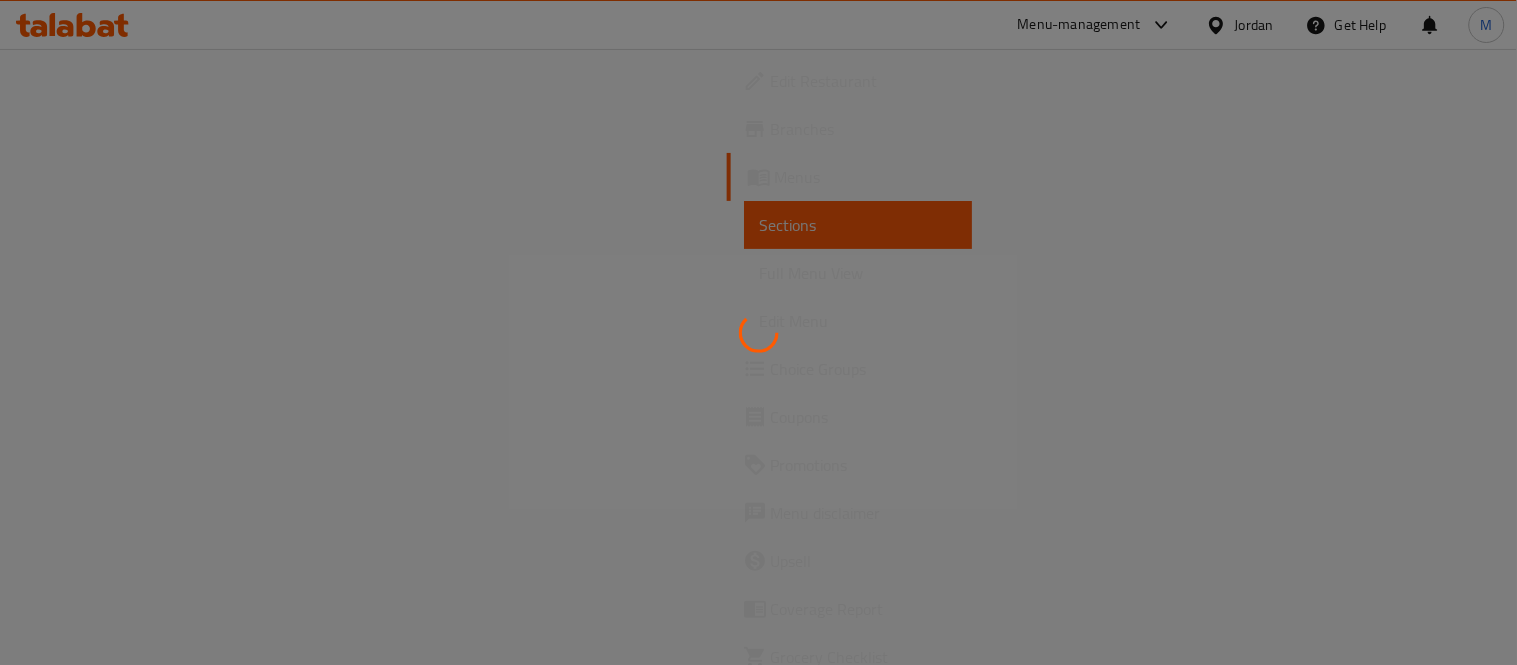 click at bounding box center (758, 332) 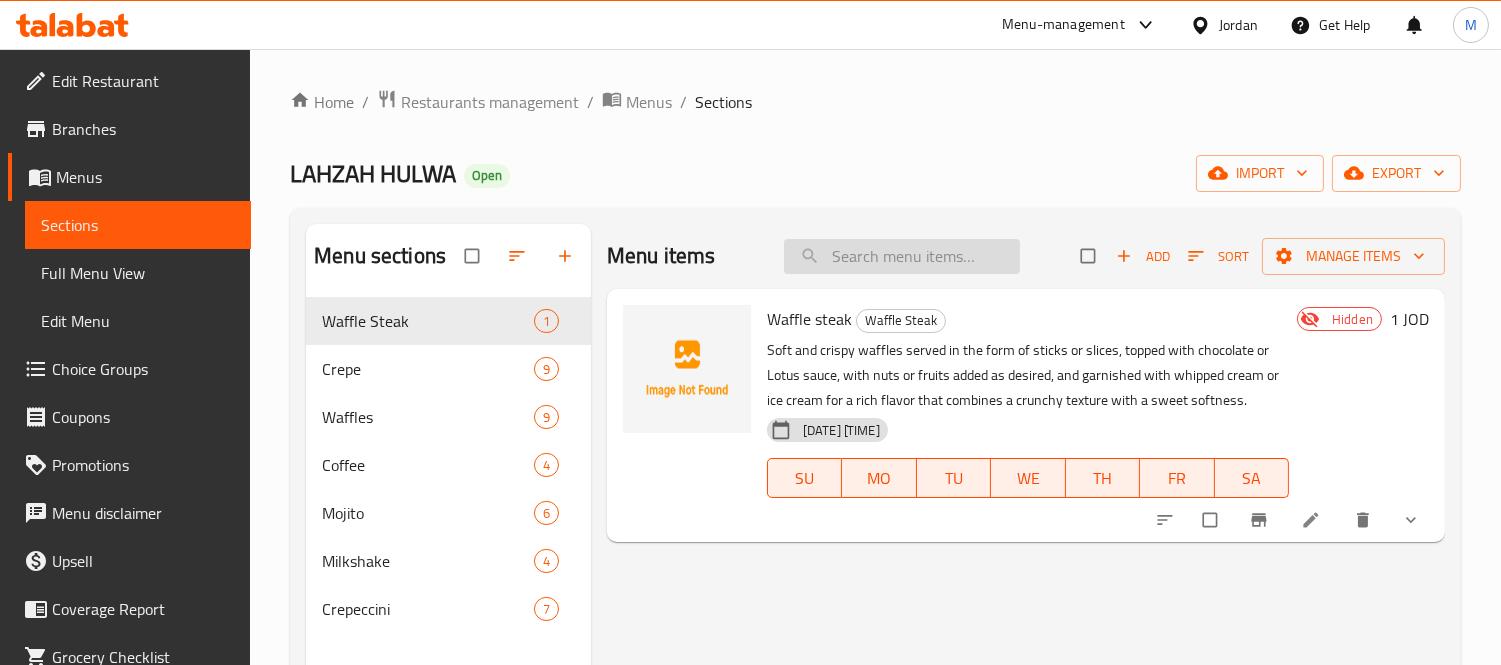 click at bounding box center (902, 256) 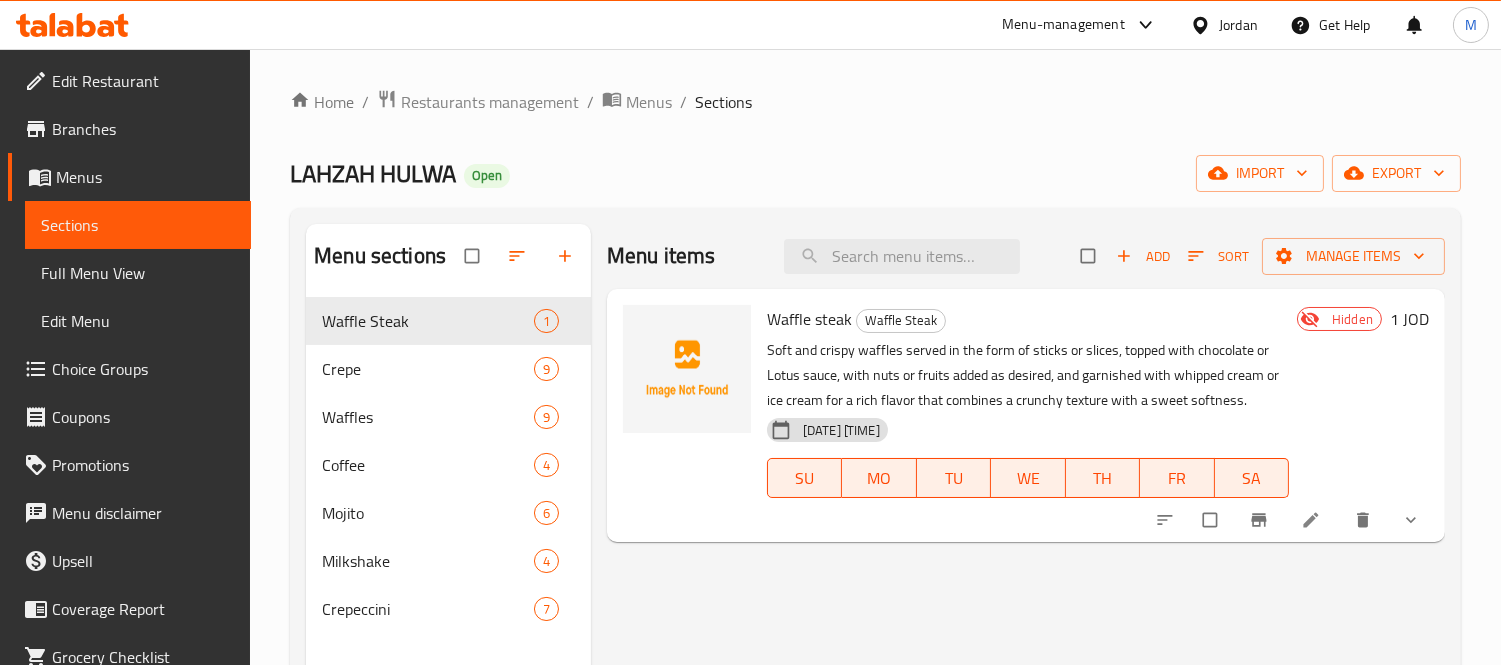 click on "Full Menu View" at bounding box center [138, 273] 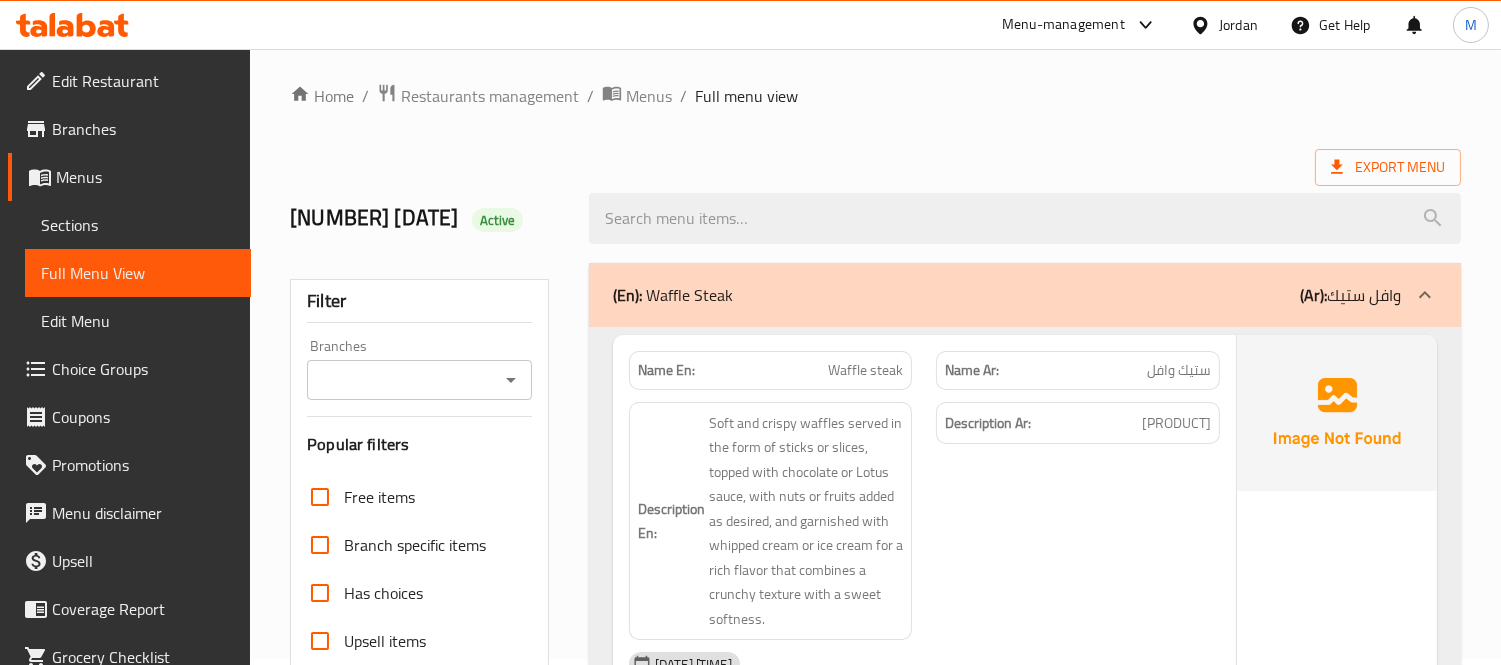 scroll, scrollTop: 222, scrollLeft: 0, axis: vertical 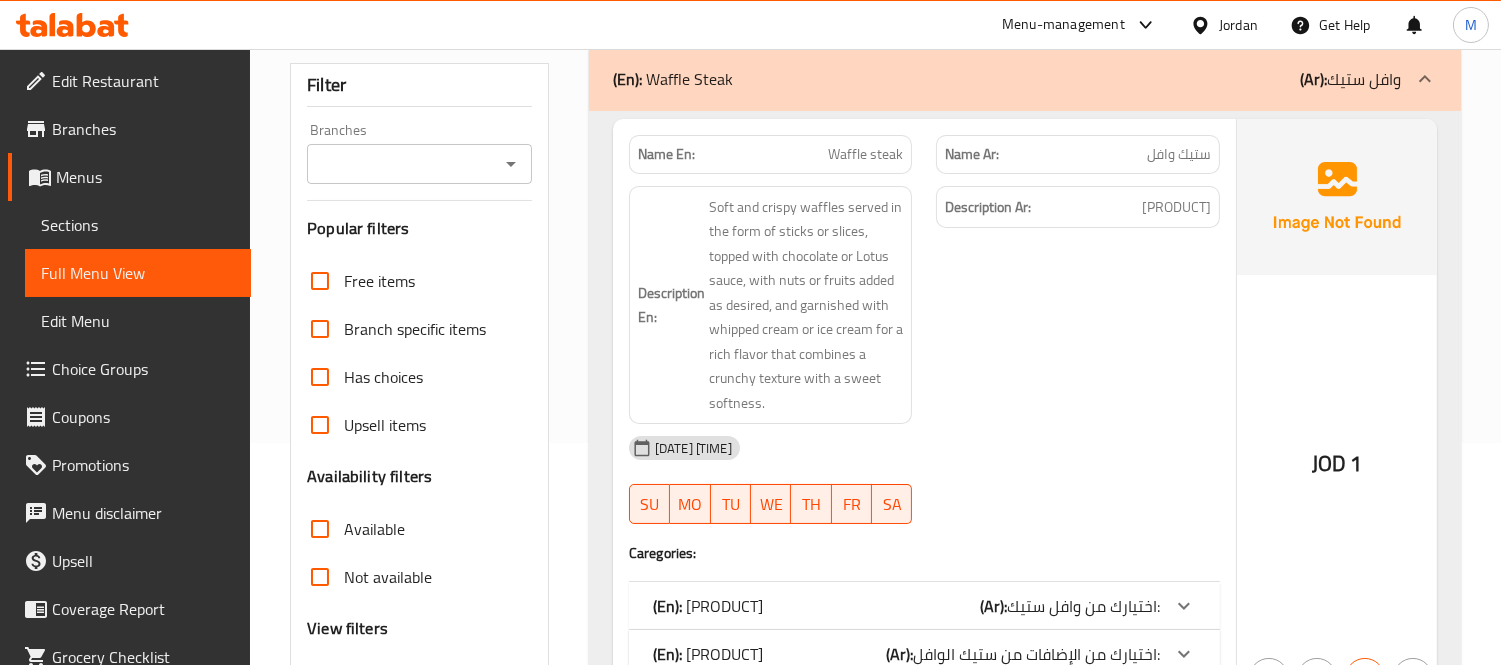 click 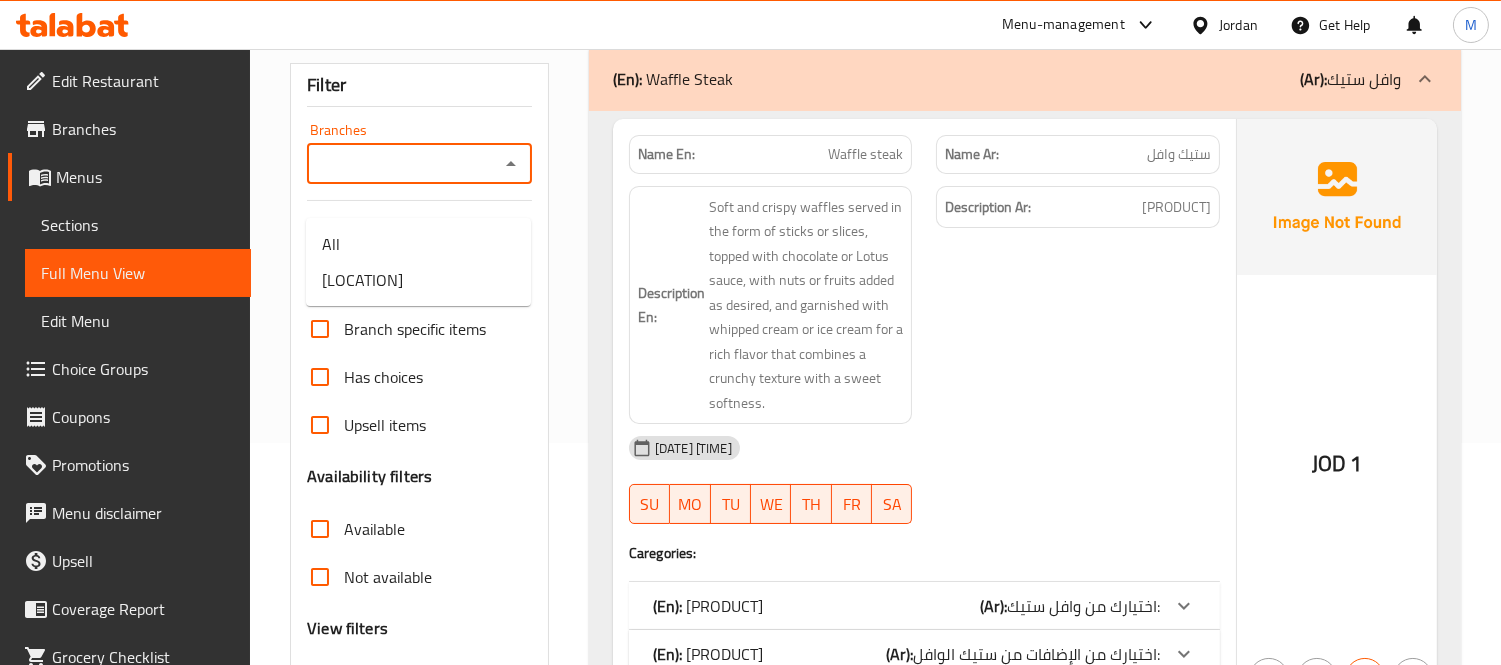 click on "Filter" at bounding box center (419, 85) 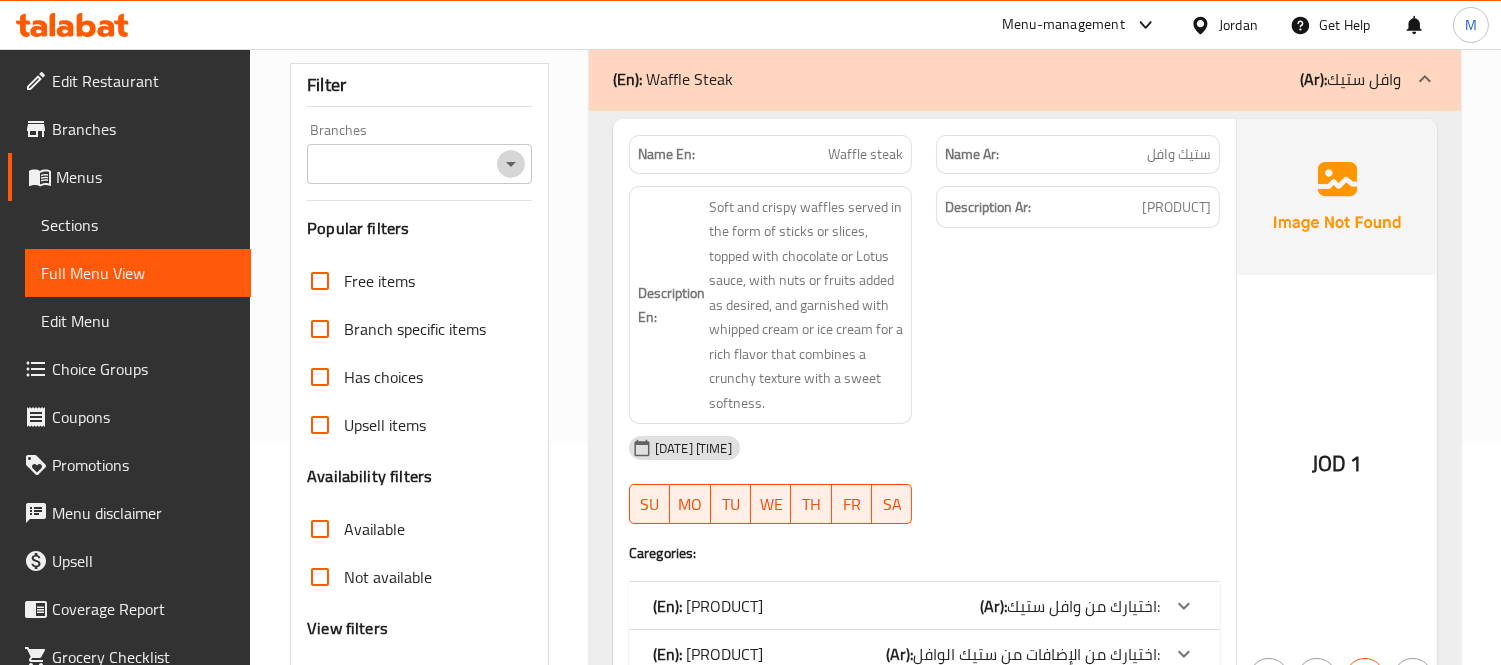 click 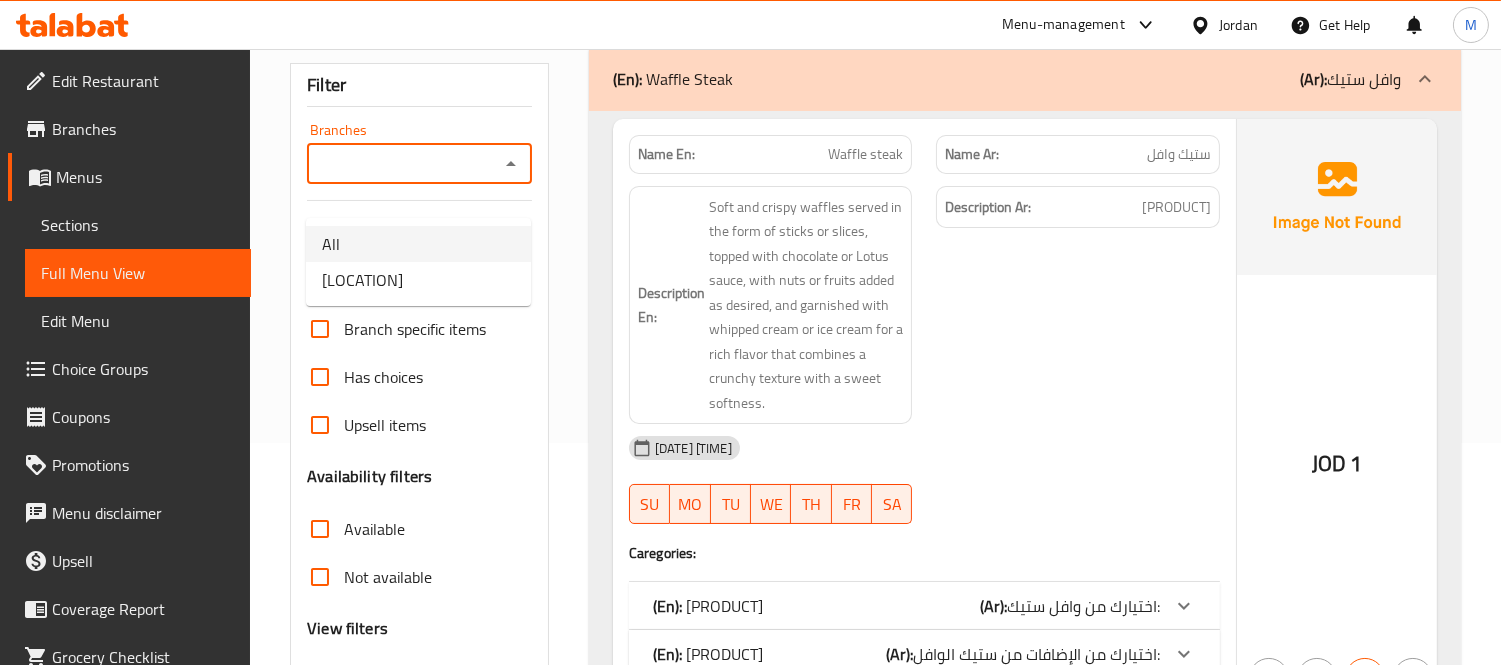 click on "Filter Branches Branches Popular filters Free items Branch specific items Has choices Upsell items Availability filters Available Not available View filters Collapse sections Collapse categories Collapse Choices" at bounding box center (419, 432) 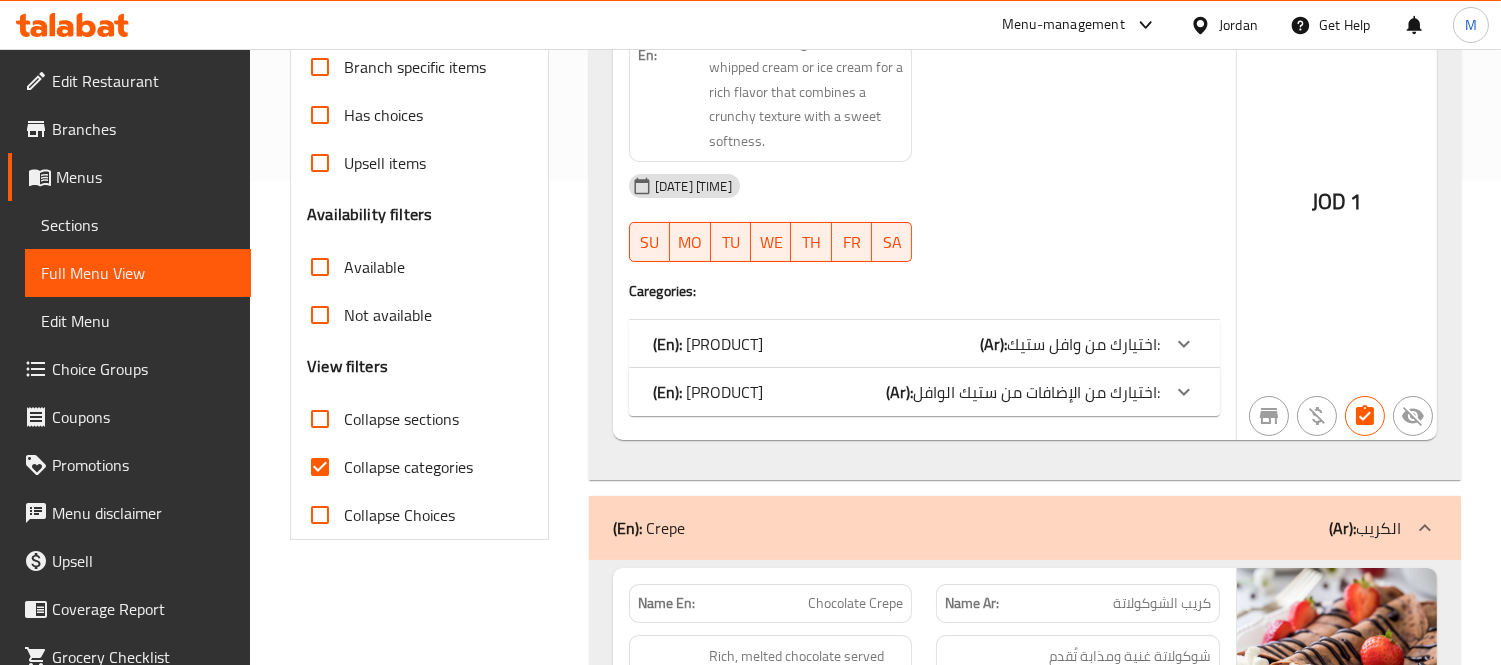 scroll, scrollTop: 555, scrollLeft: 0, axis: vertical 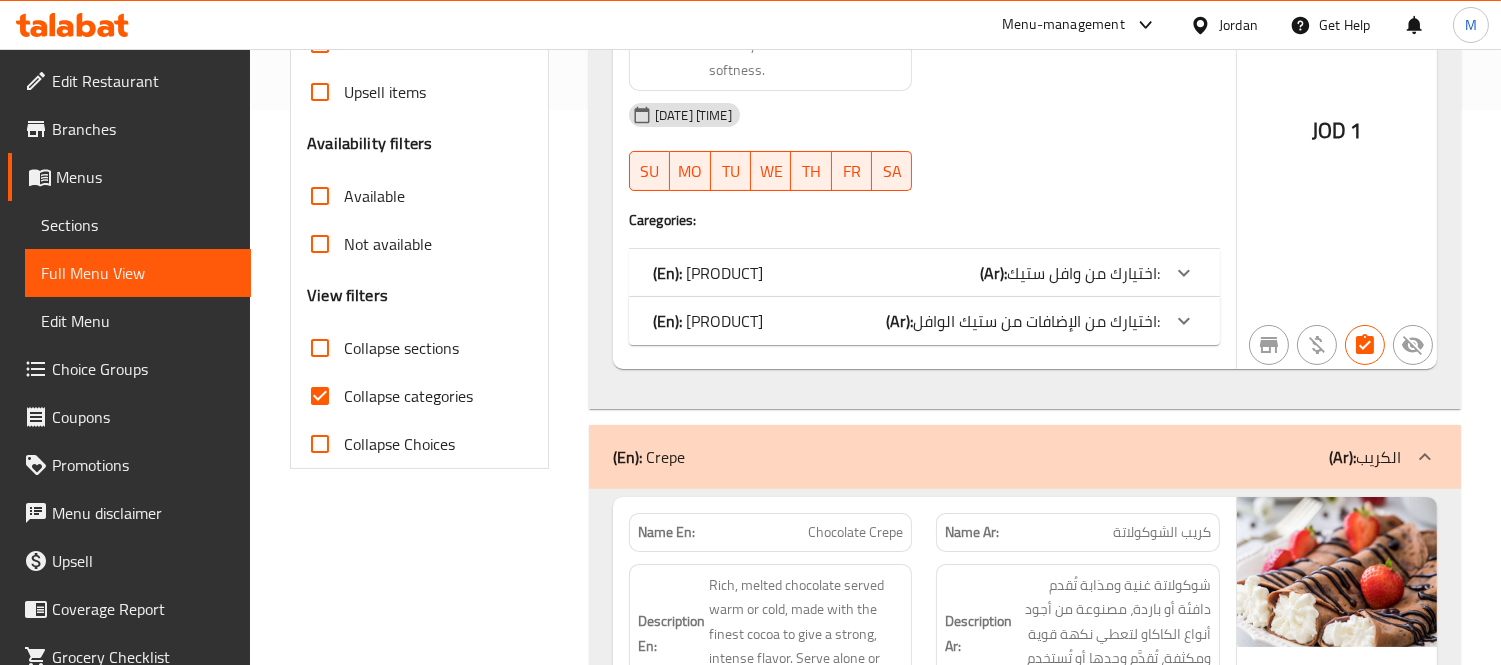 click on "Not available" at bounding box center (320, 244) 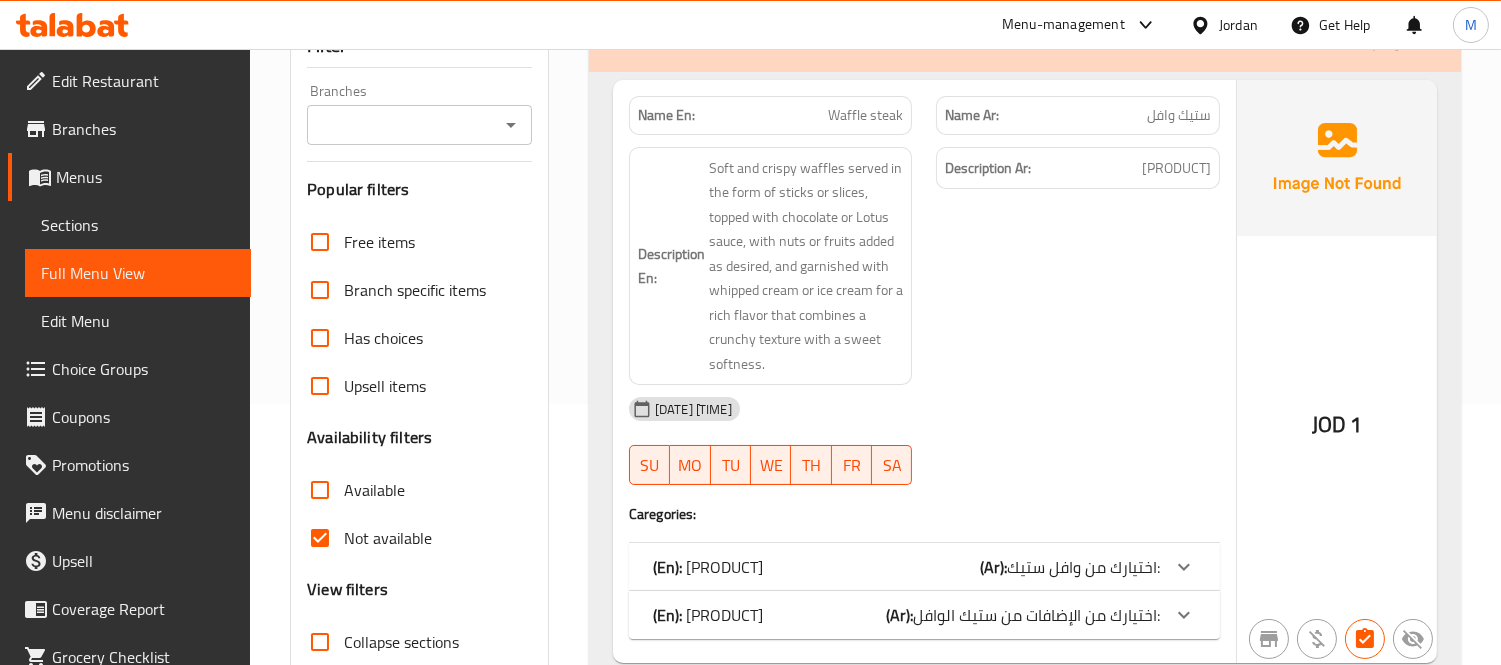 scroll, scrollTop: 222, scrollLeft: 0, axis: vertical 